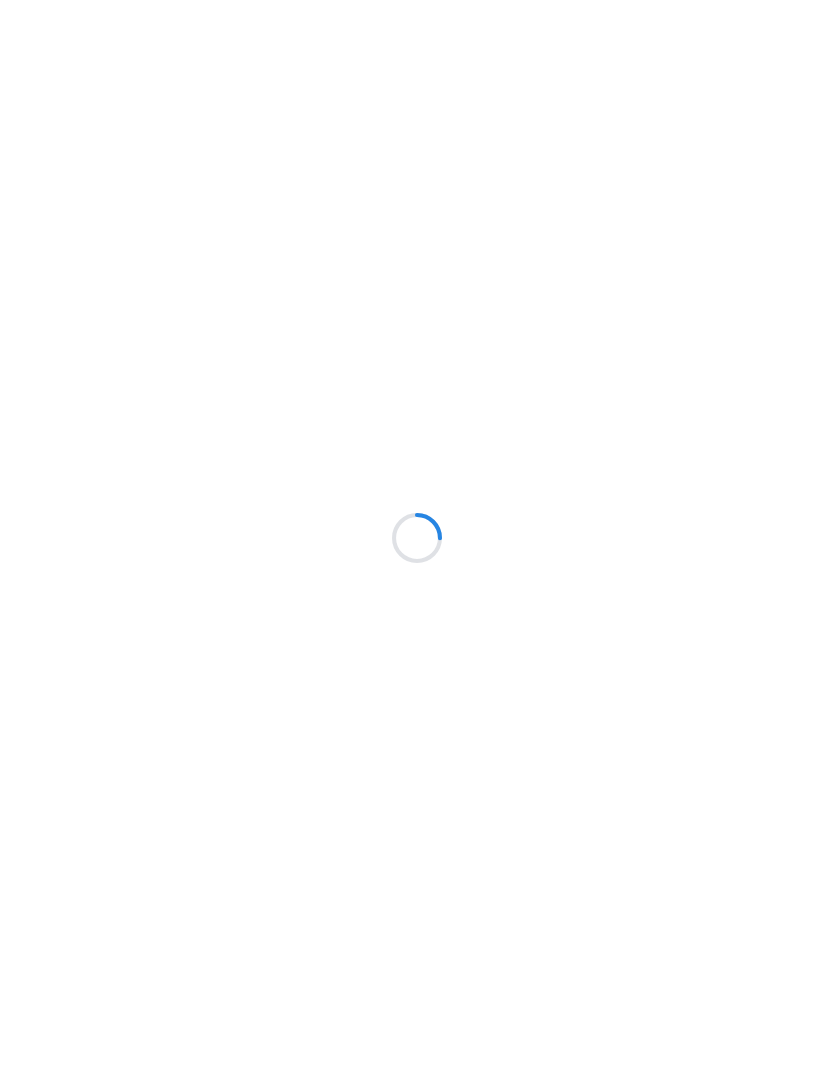 scroll, scrollTop: 0, scrollLeft: 0, axis: both 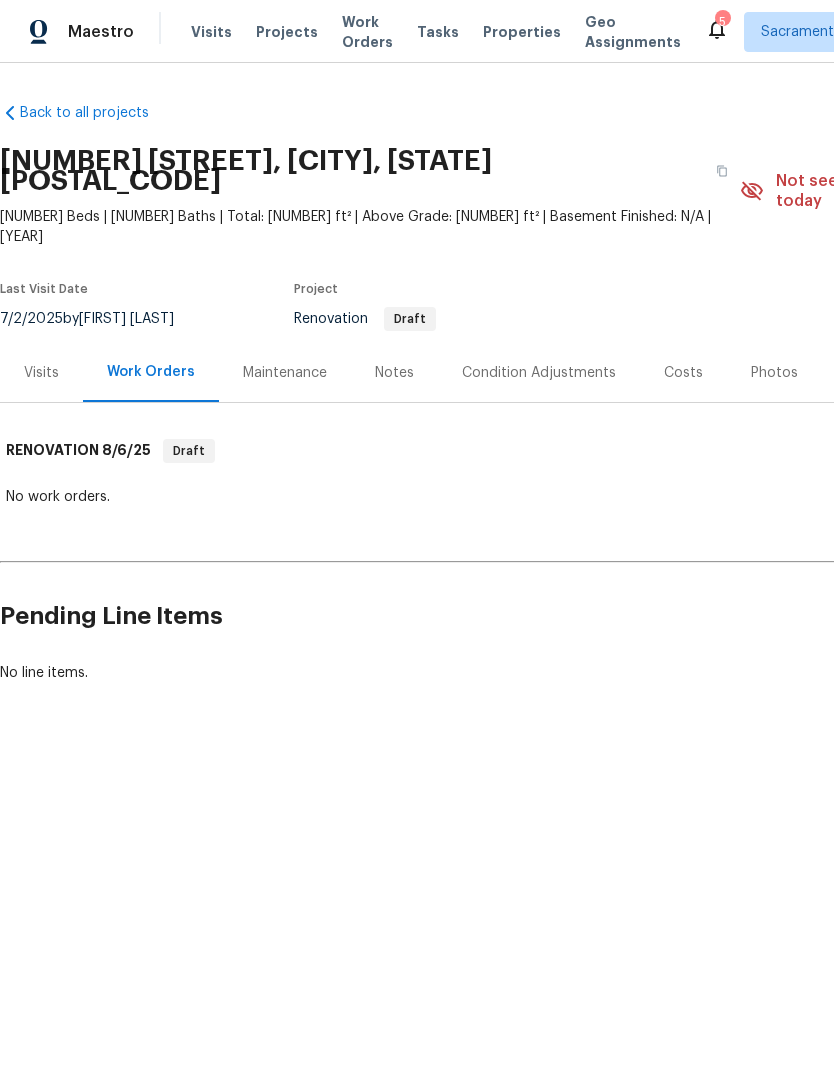 click on "5" at bounding box center (722, 22) 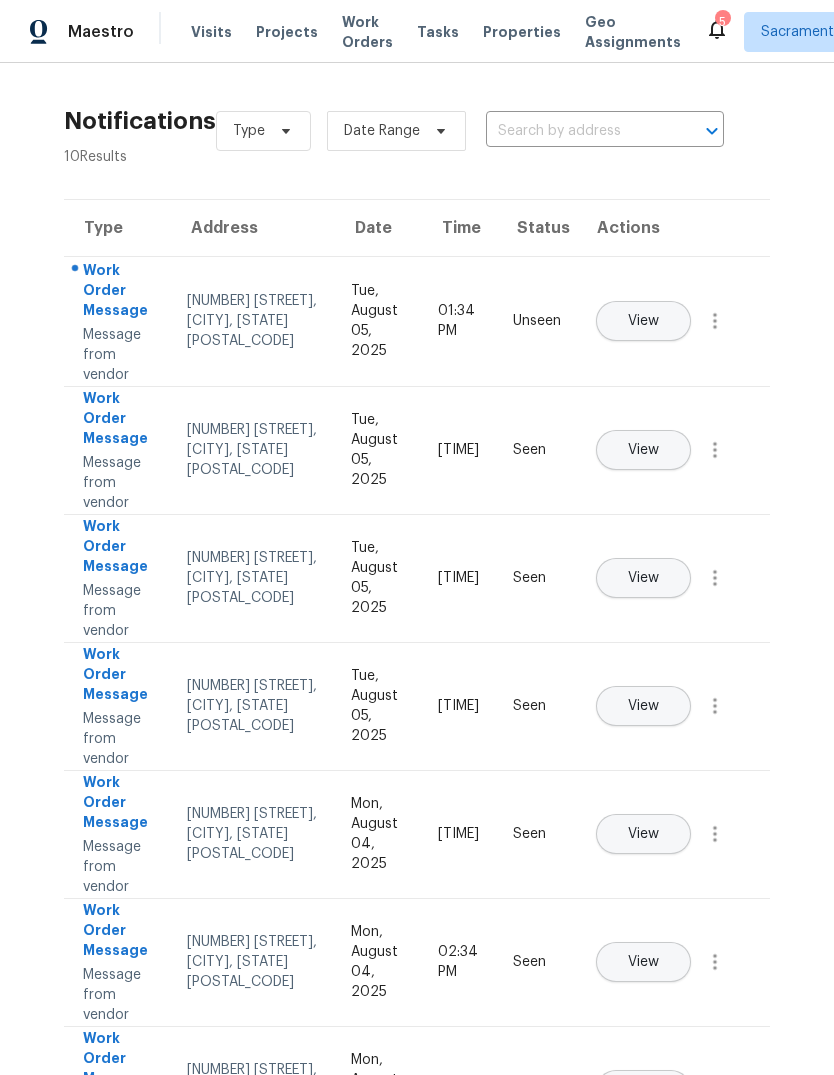 click on "View" at bounding box center (643, 321) 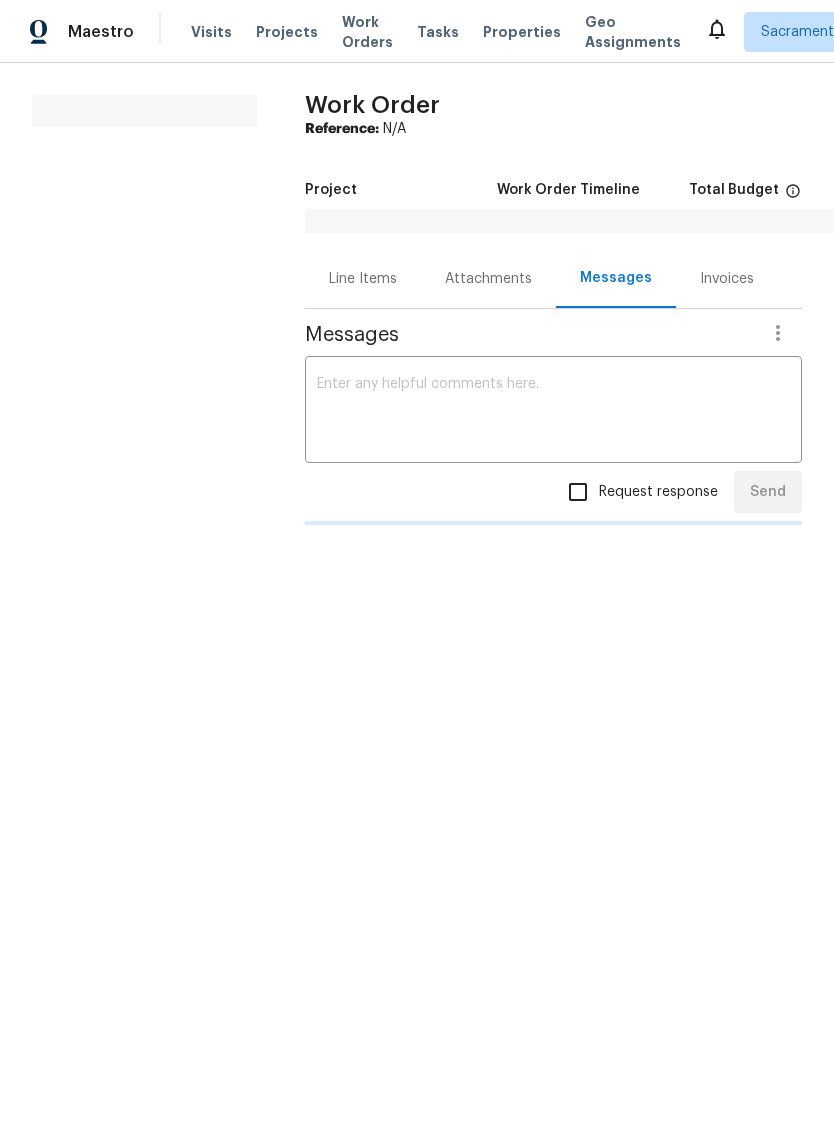 scroll, scrollTop: 0, scrollLeft: 0, axis: both 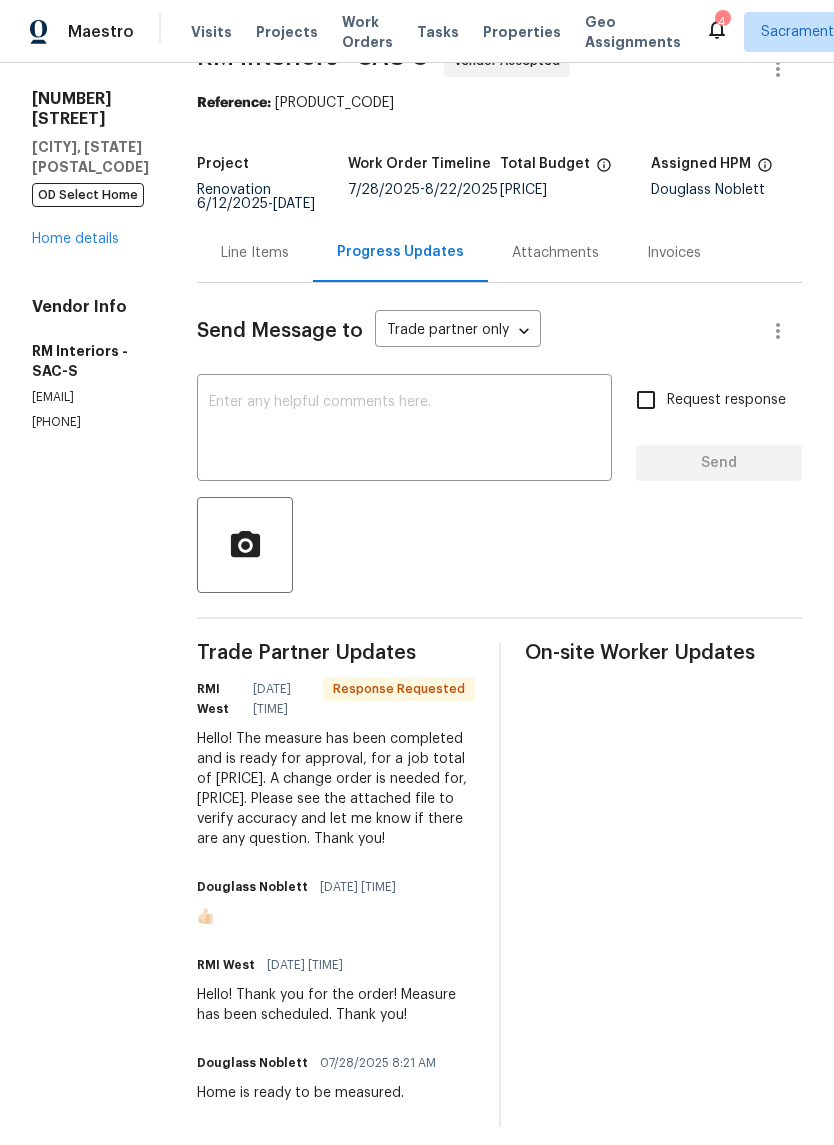 click at bounding box center [404, 430] 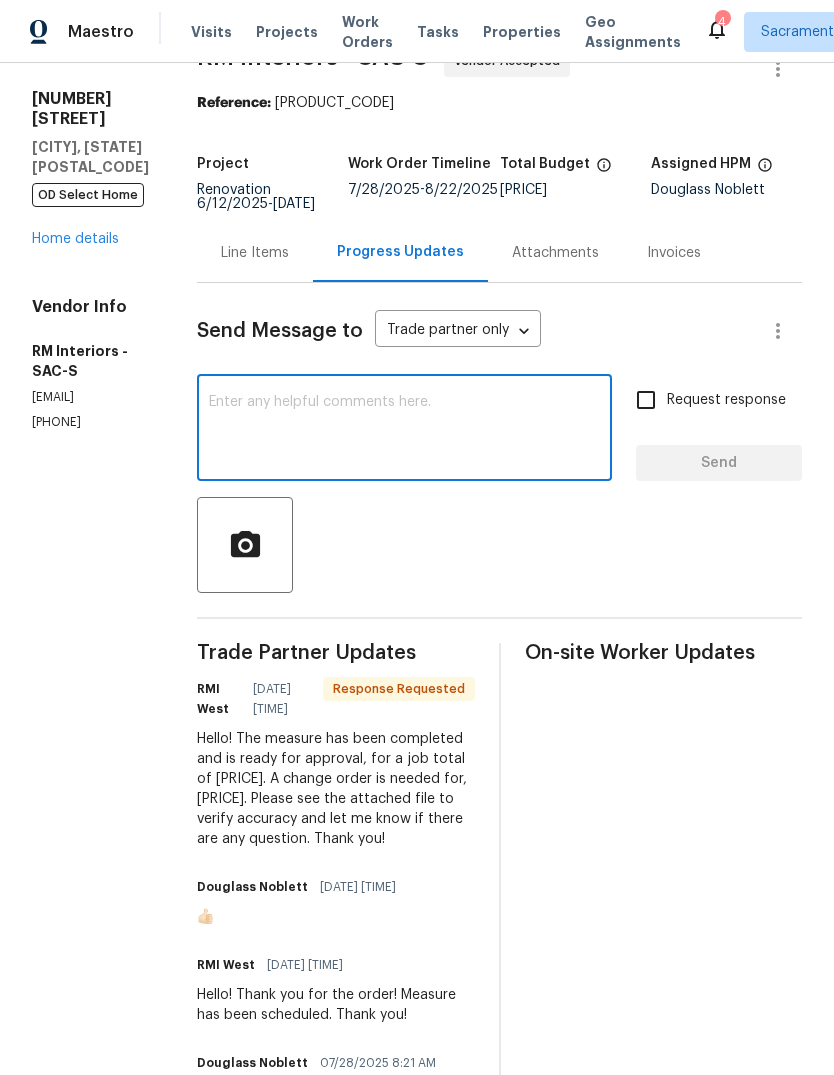 click at bounding box center (404, 430) 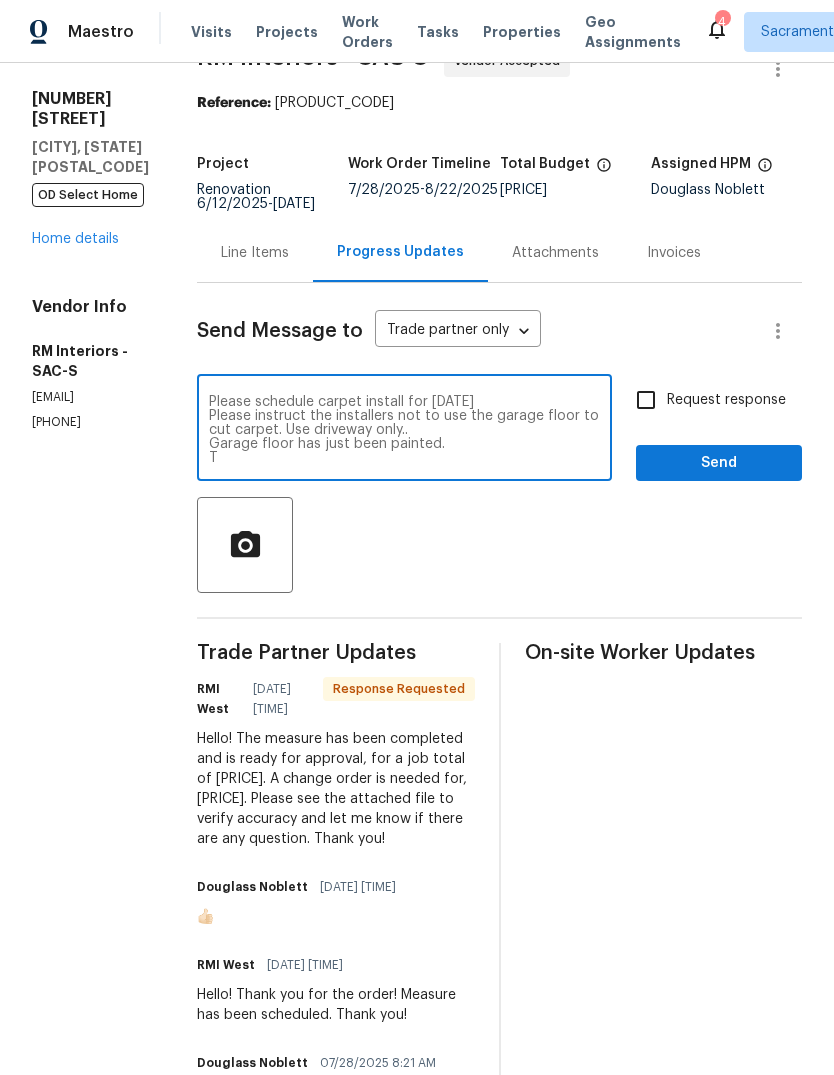 scroll, scrollTop: 14, scrollLeft: 0, axis: vertical 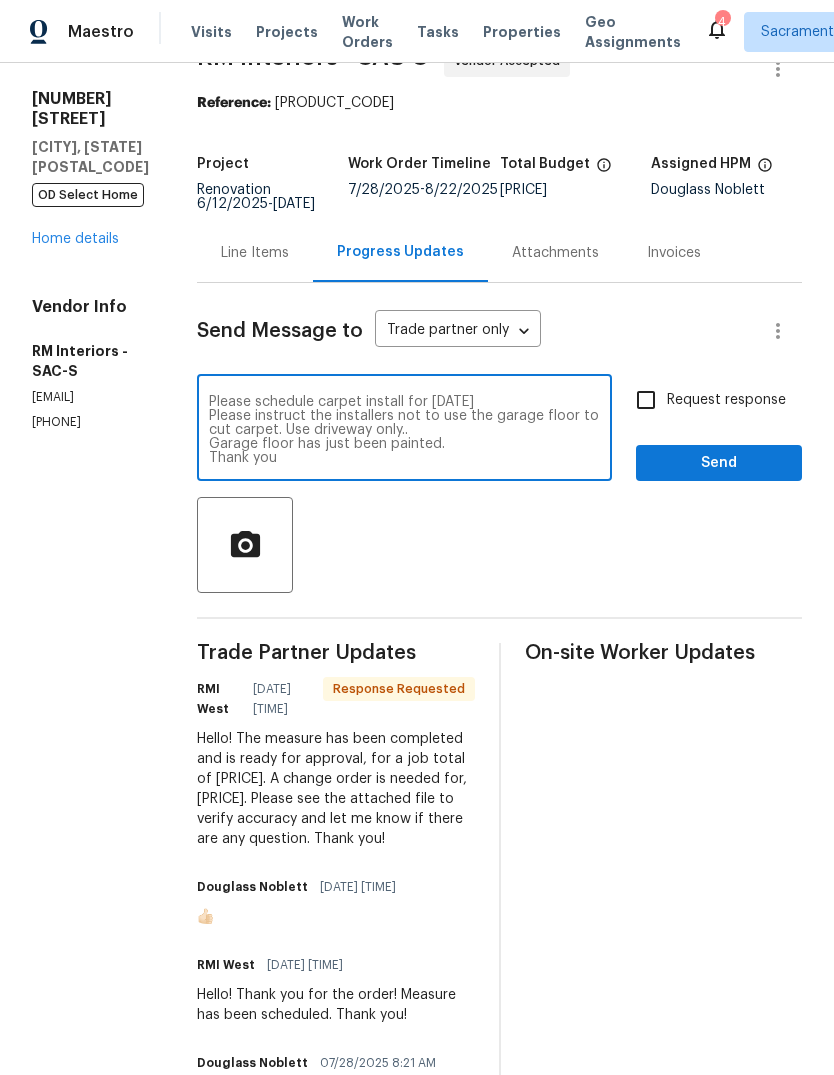 click on "WO adjusted.
Please schedule carpet install for [DATE]
Please instruct the installers not to use the garage floor to cut carpet. Use driveway only..
Garage floor has just been painted.
Thank you" at bounding box center [404, 430] 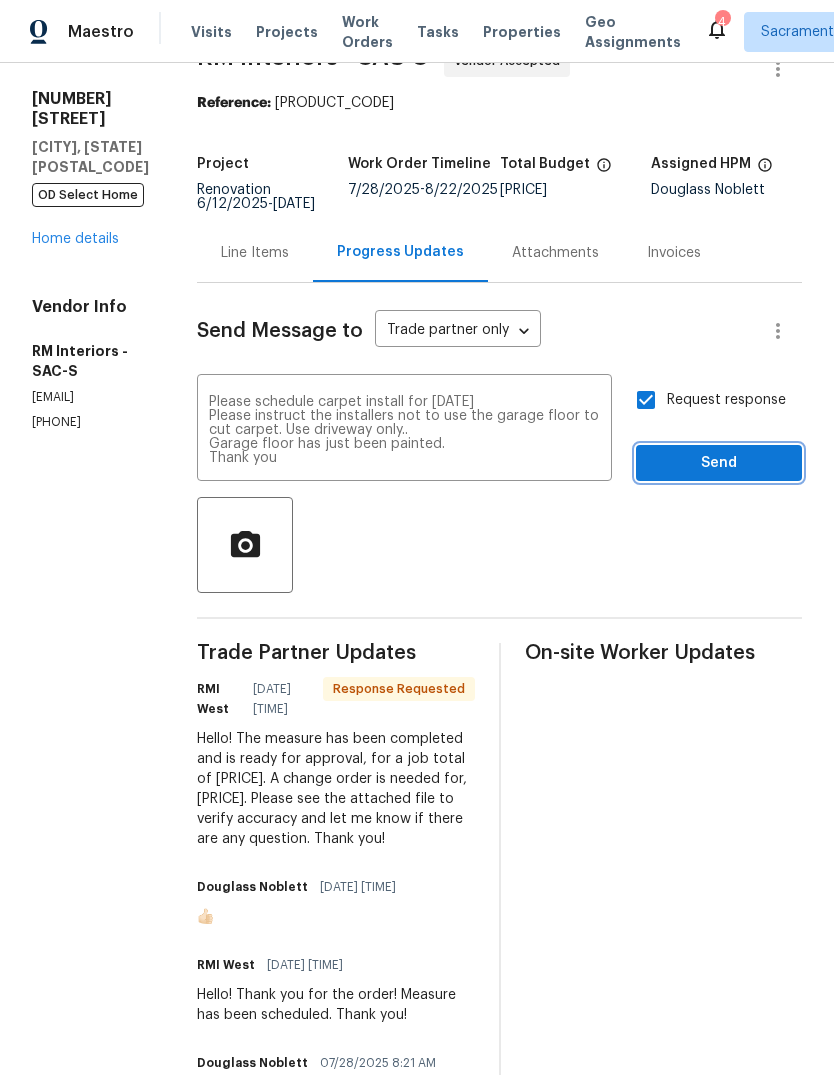 click on "Send" at bounding box center (719, 463) 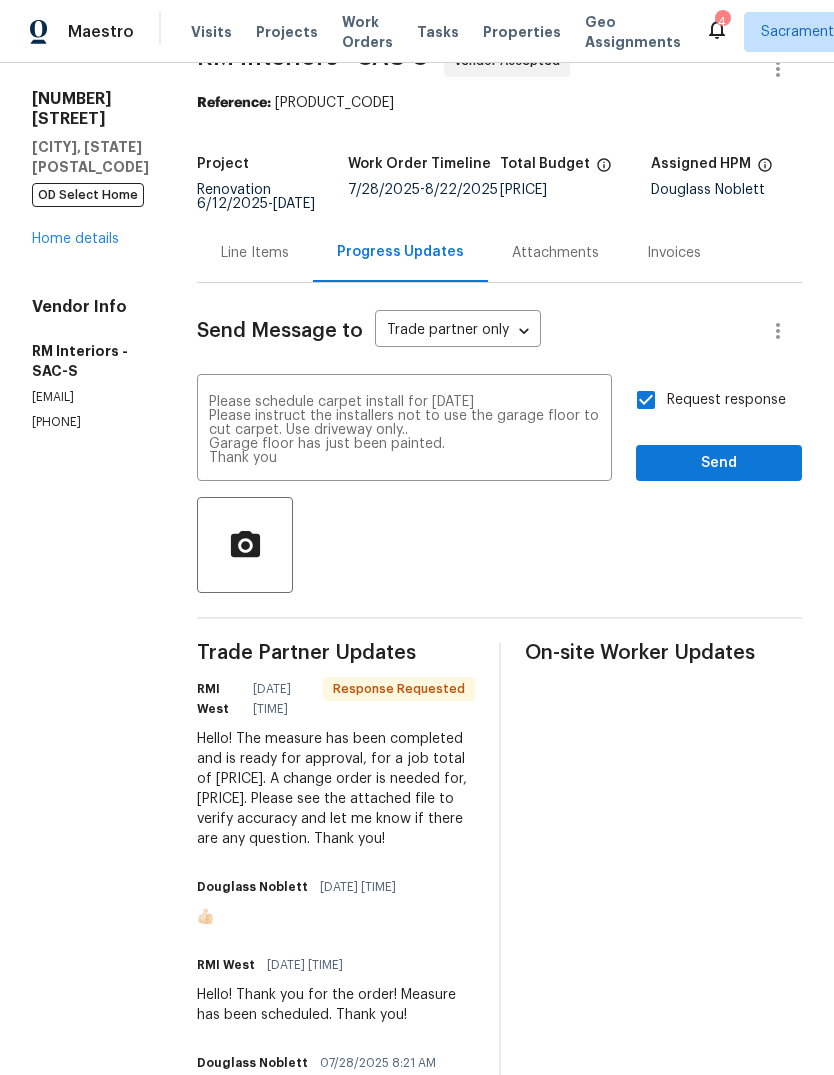 scroll, scrollTop: 0, scrollLeft: 0, axis: both 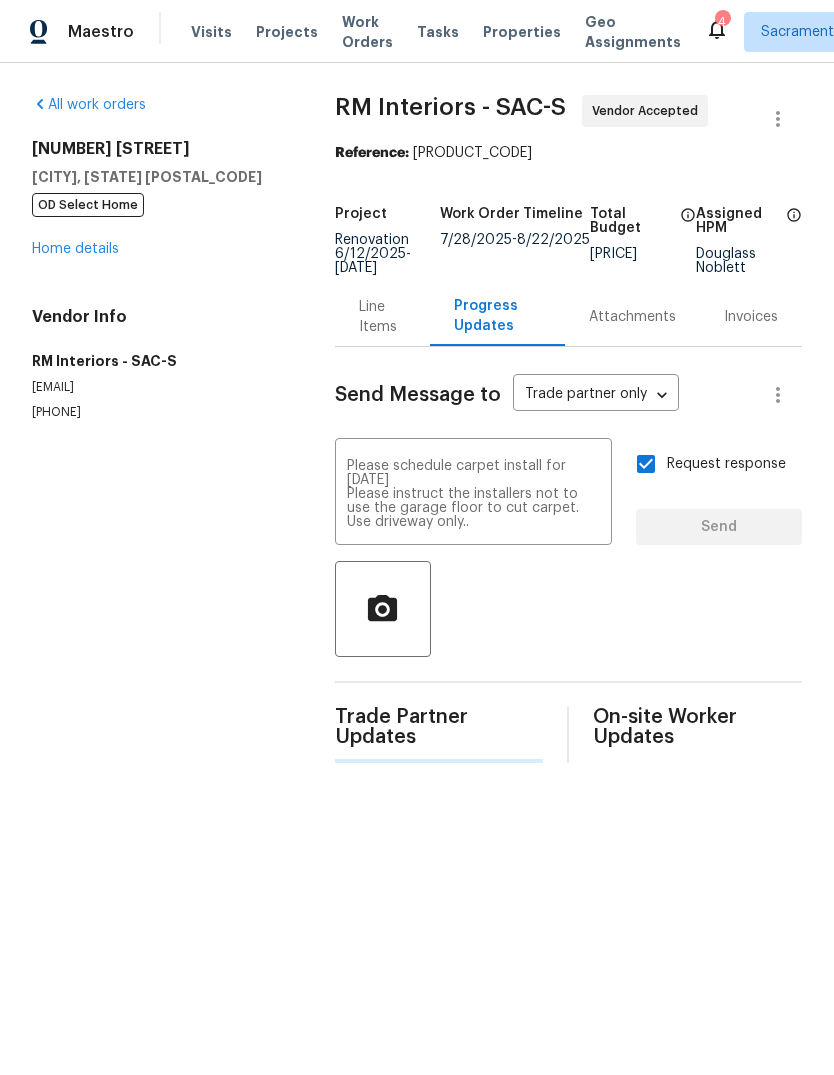 type 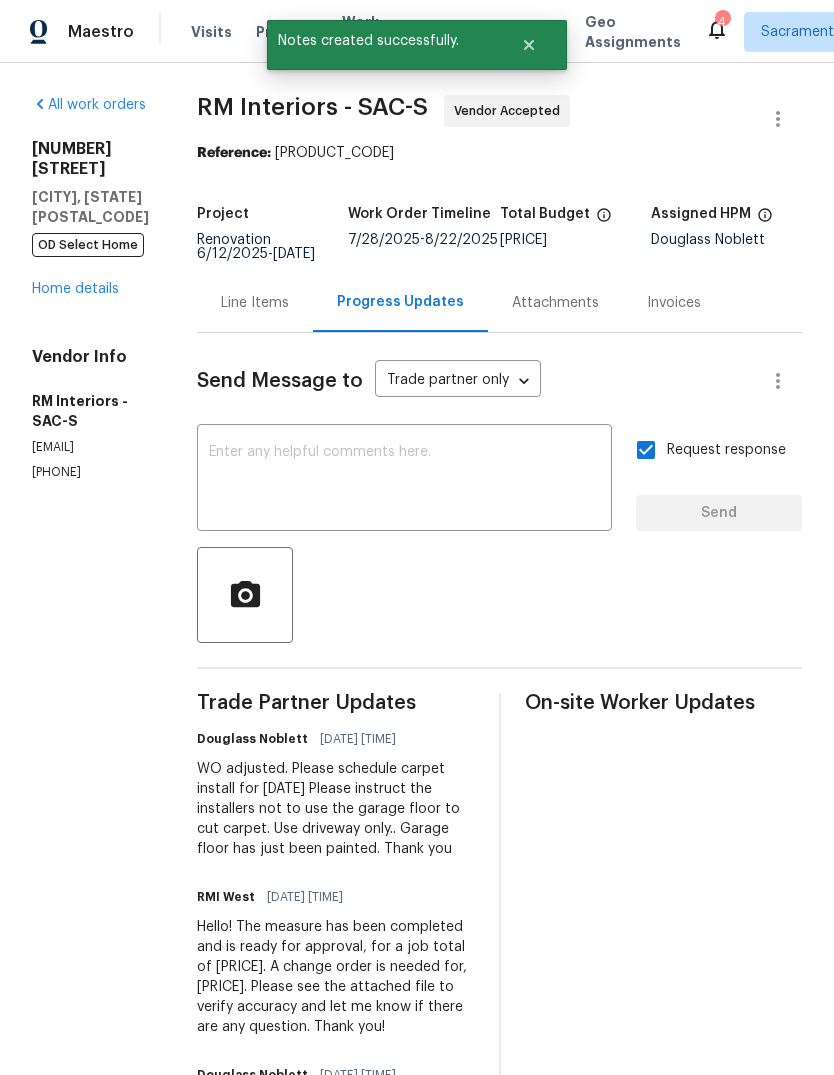 scroll, scrollTop: 0, scrollLeft: 0, axis: both 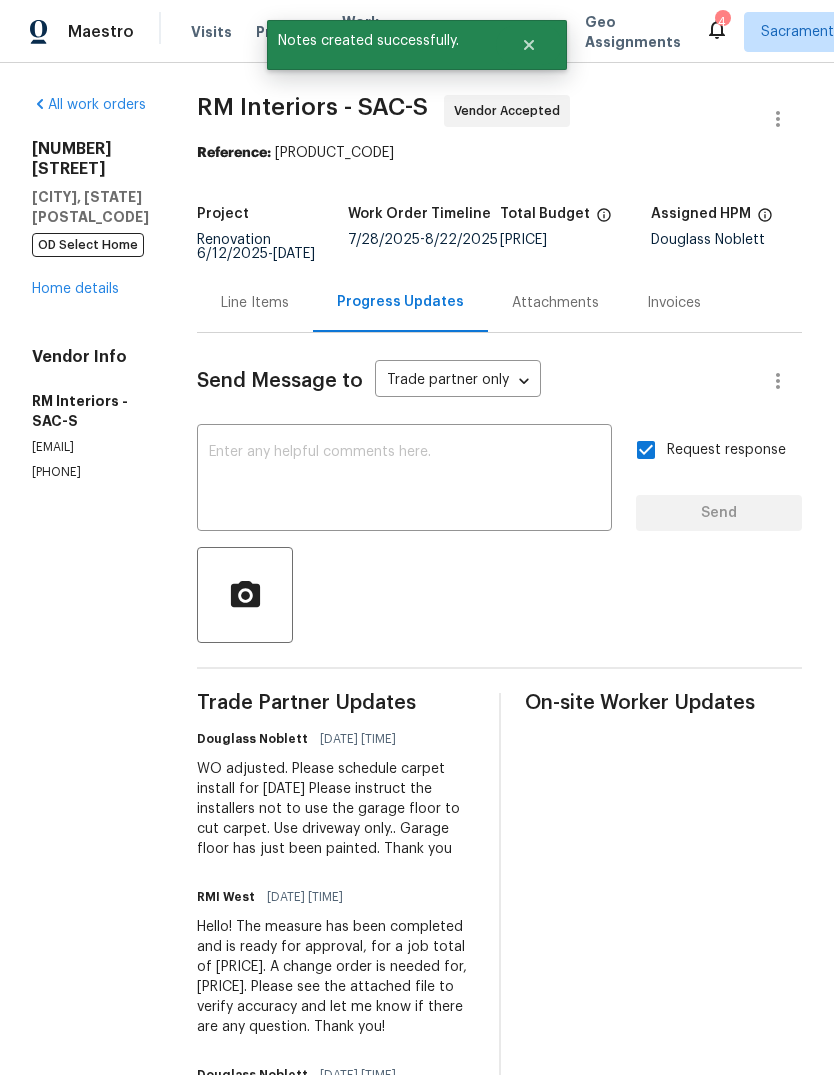 click on "Home details" at bounding box center [75, 289] 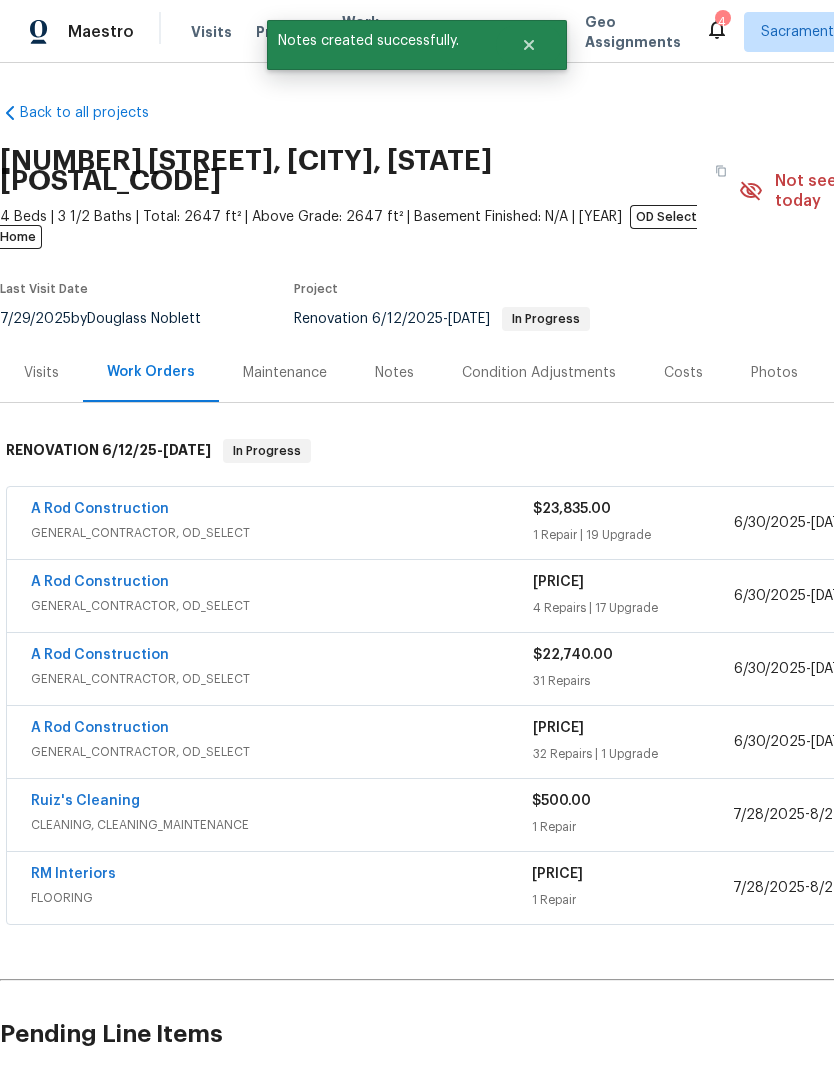 click on "A Rod Construction" at bounding box center (100, 509) 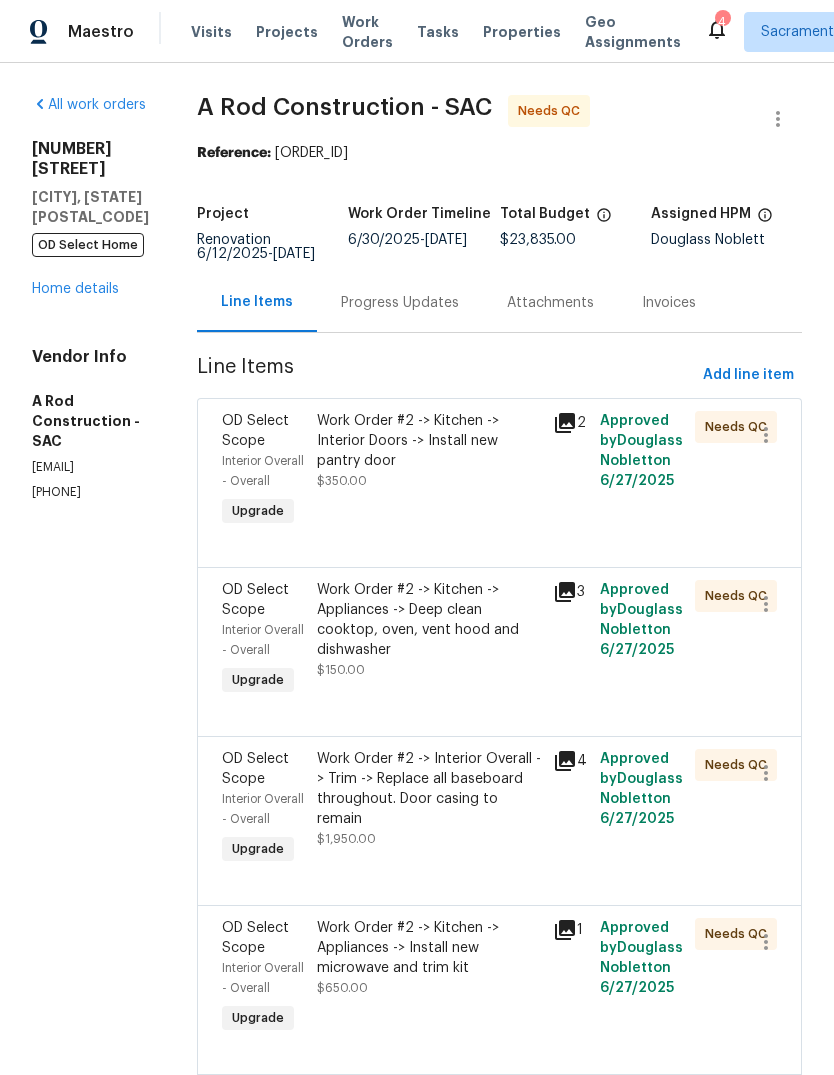 click on "Progress Updates" at bounding box center [400, 303] 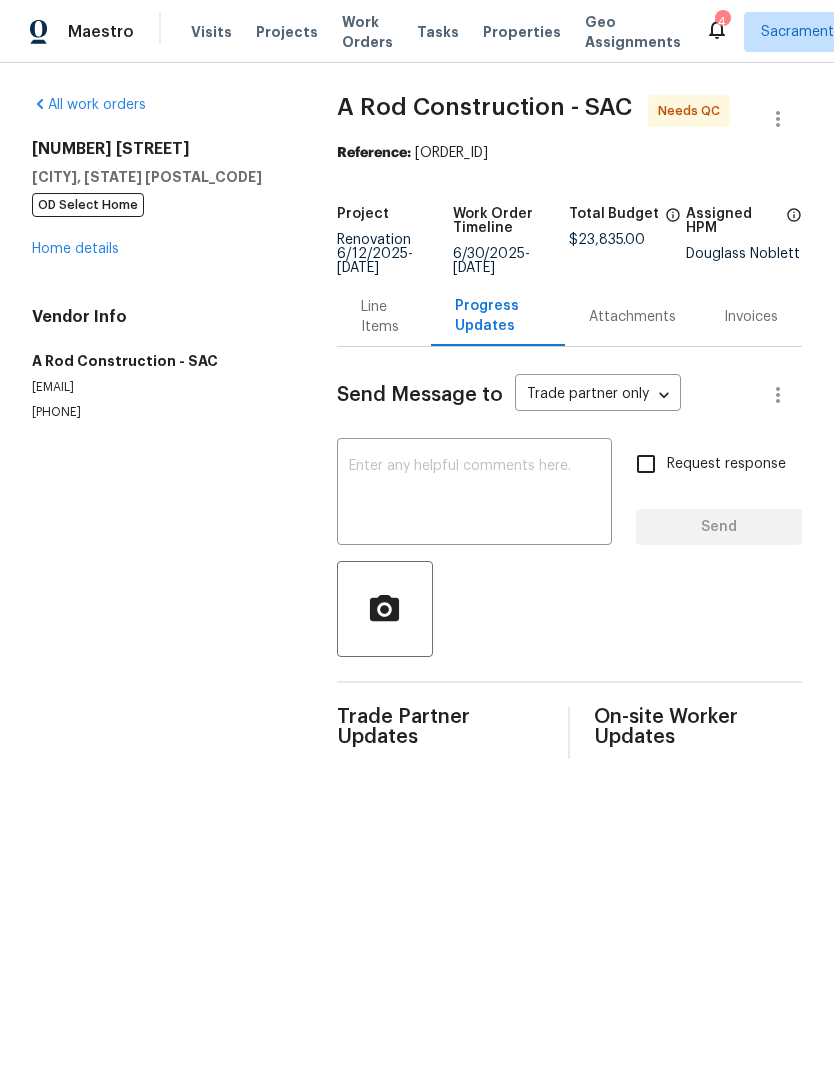 click at bounding box center [474, 494] 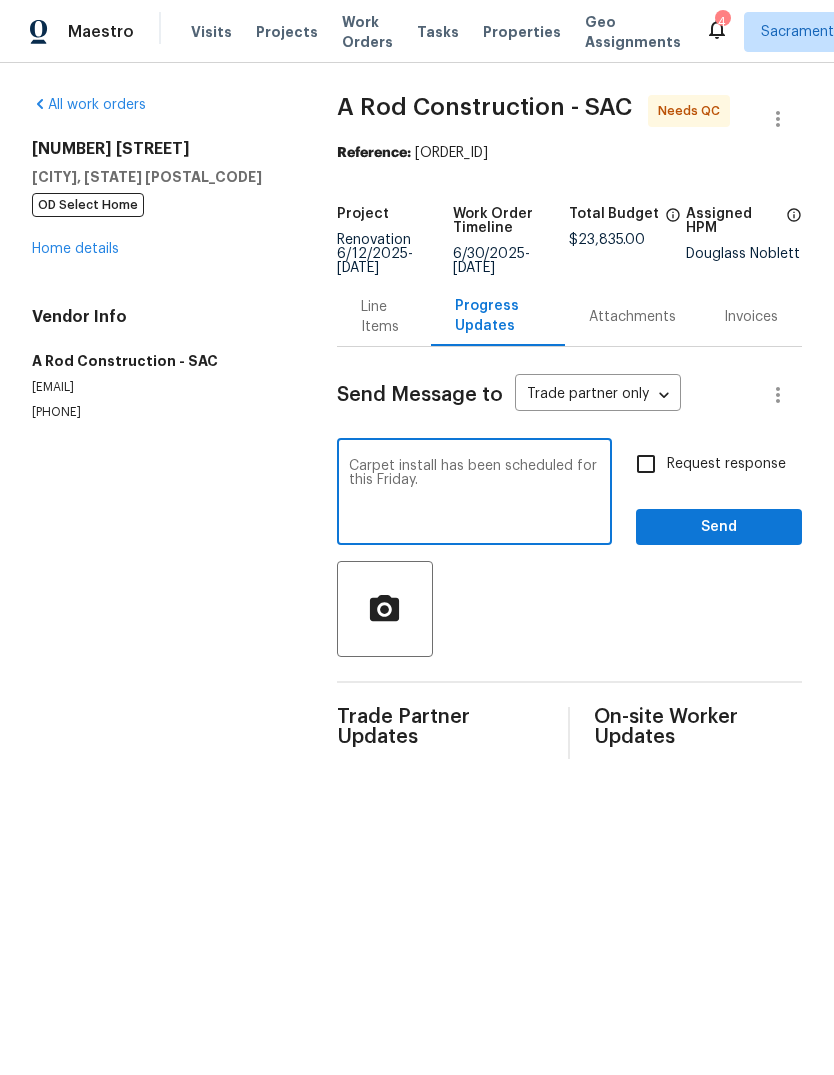 type on "Carpet install has been scheduled for this Friday." 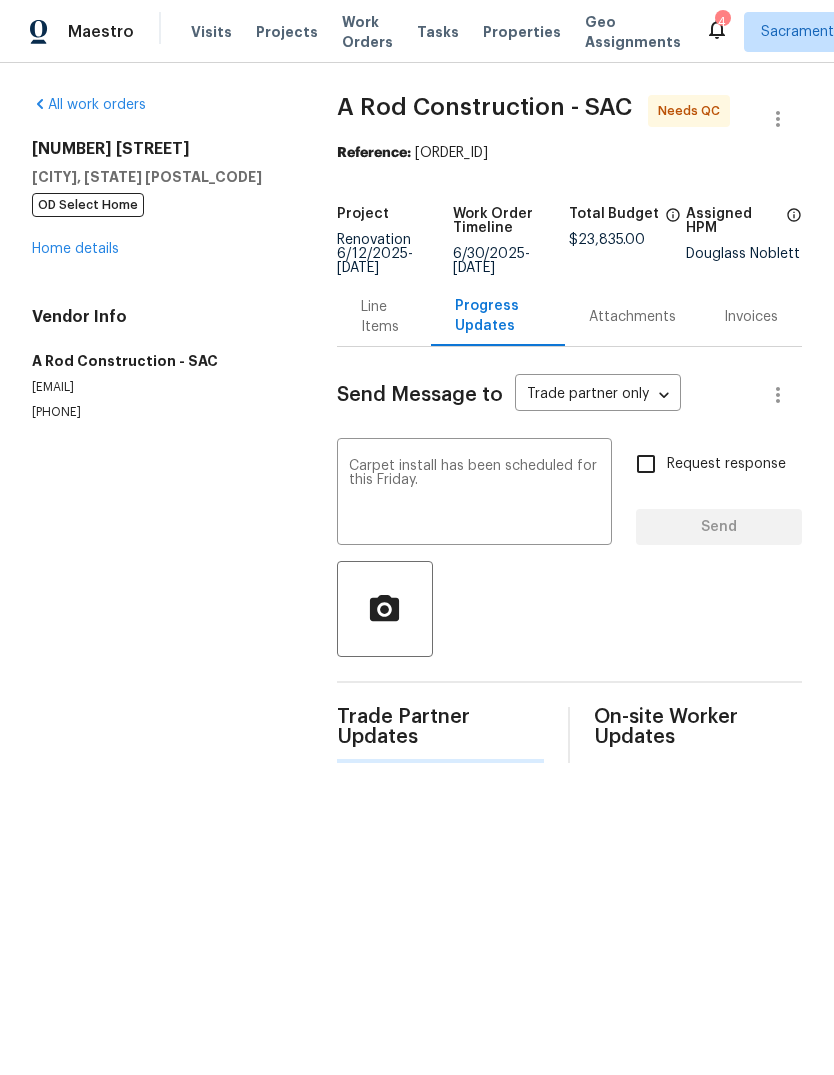 type 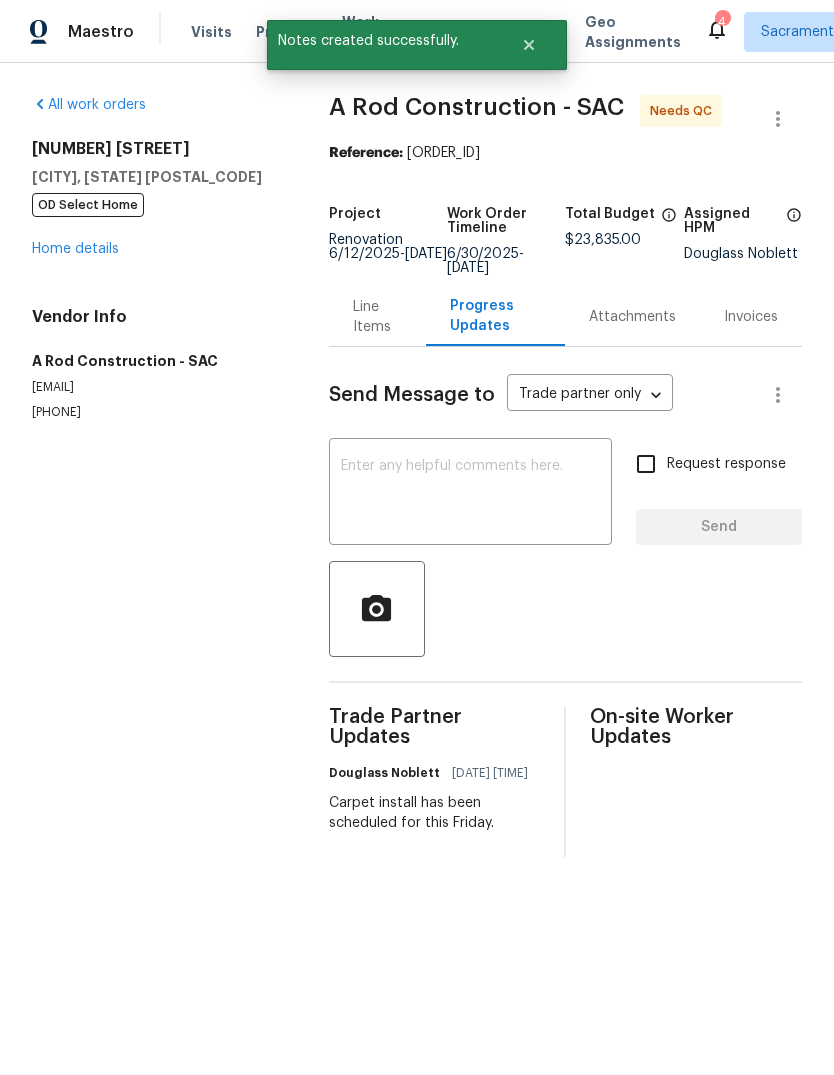 click on "4" at bounding box center (722, 22) 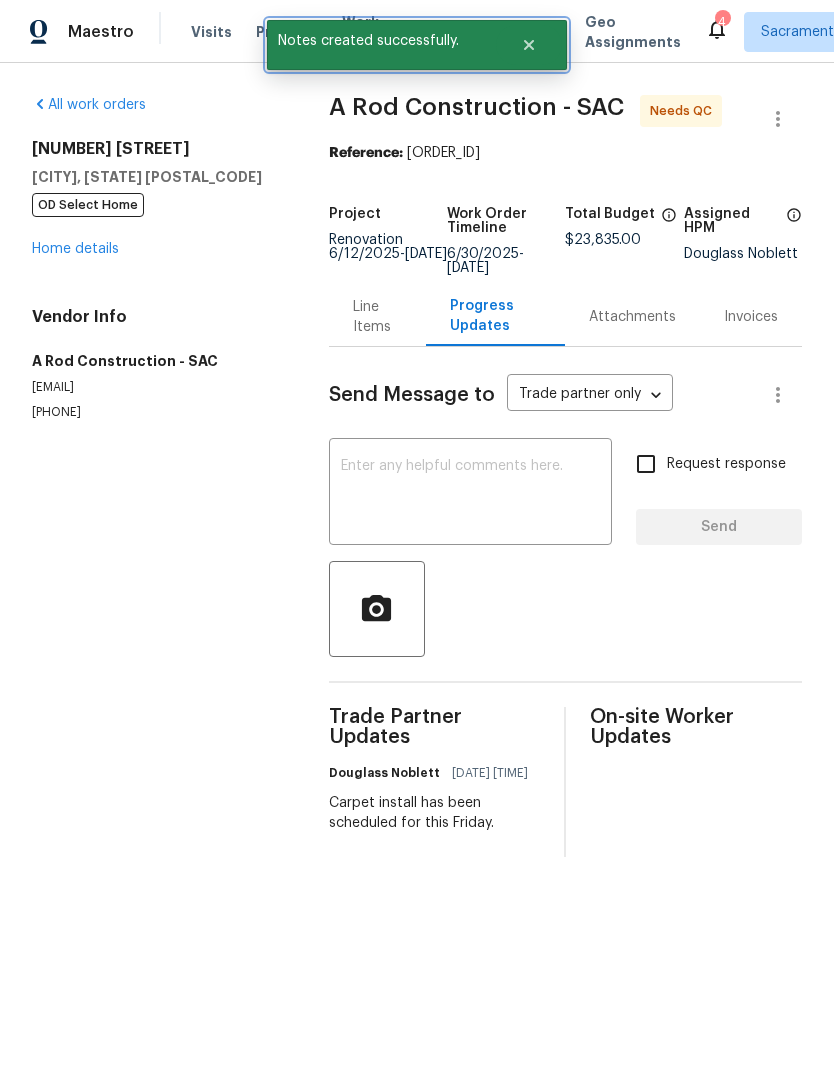 click at bounding box center [529, 45] 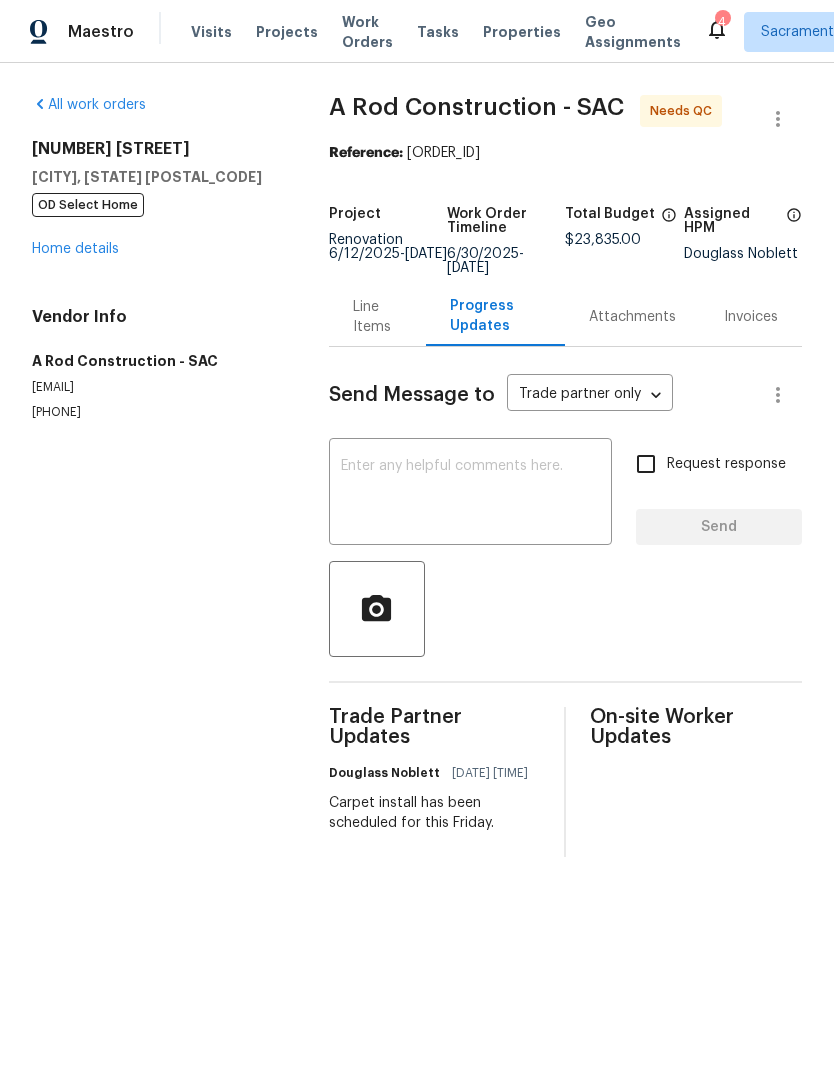 click on "4" at bounding box center [722, 22] 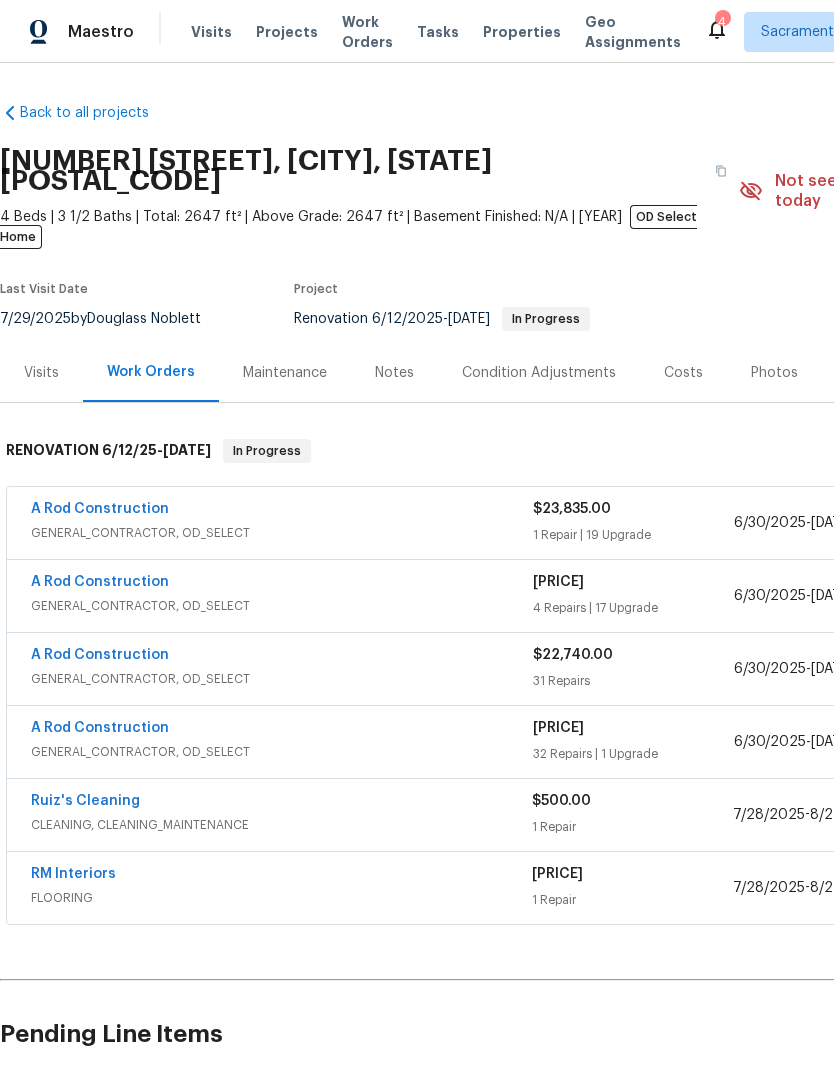 scroll, scrollTop: 0, scrollLeft: 0, axis: both 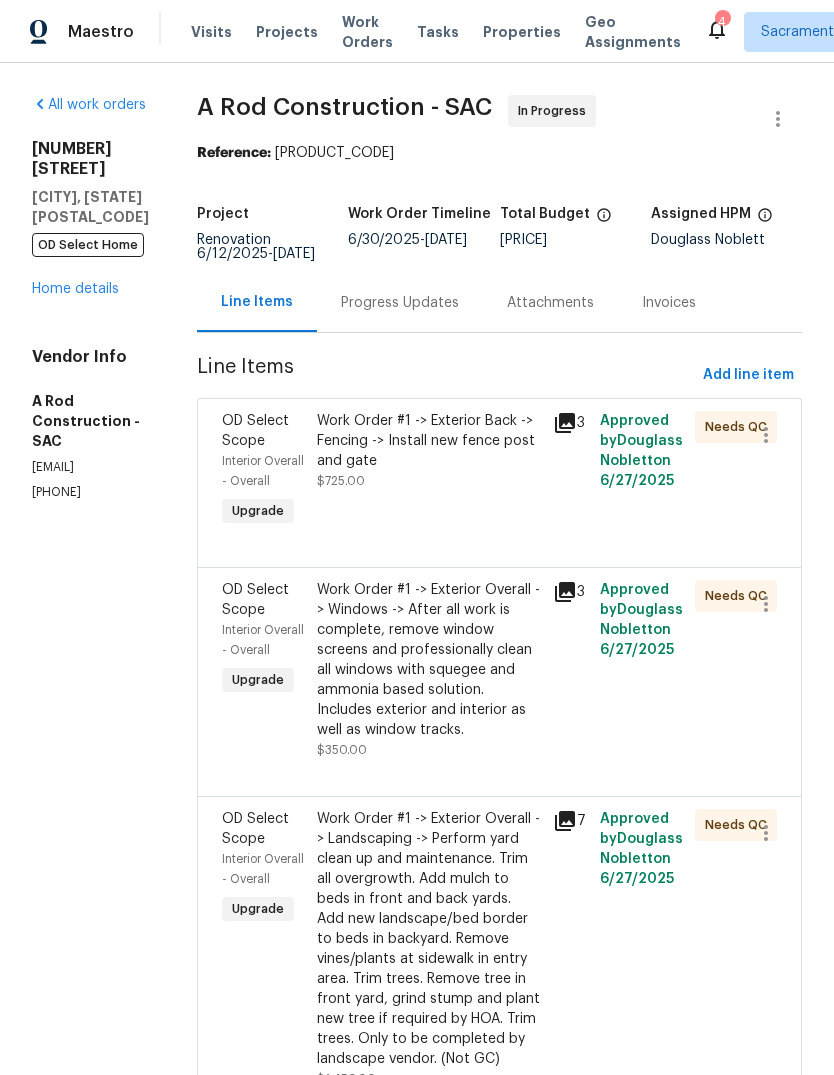 click on "Home details" at bounding box center (75, 289) 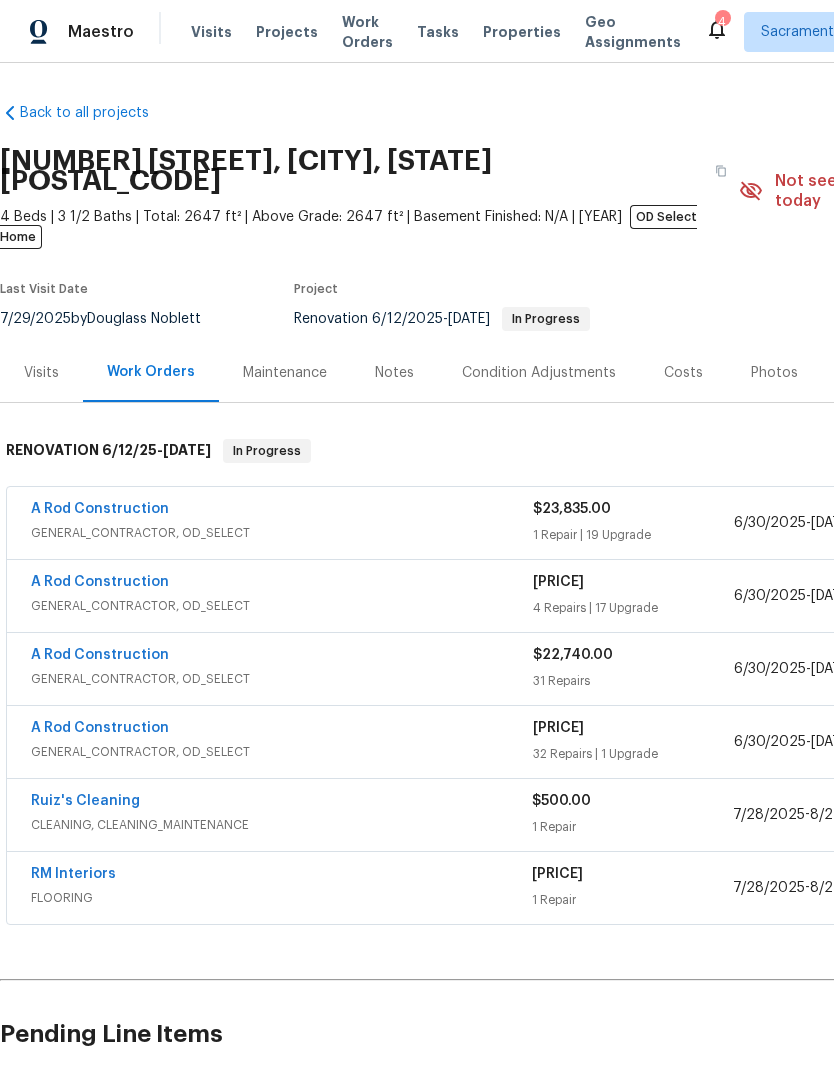 scroll, scrollTop: 0, scrollLeft: 0, axis: both 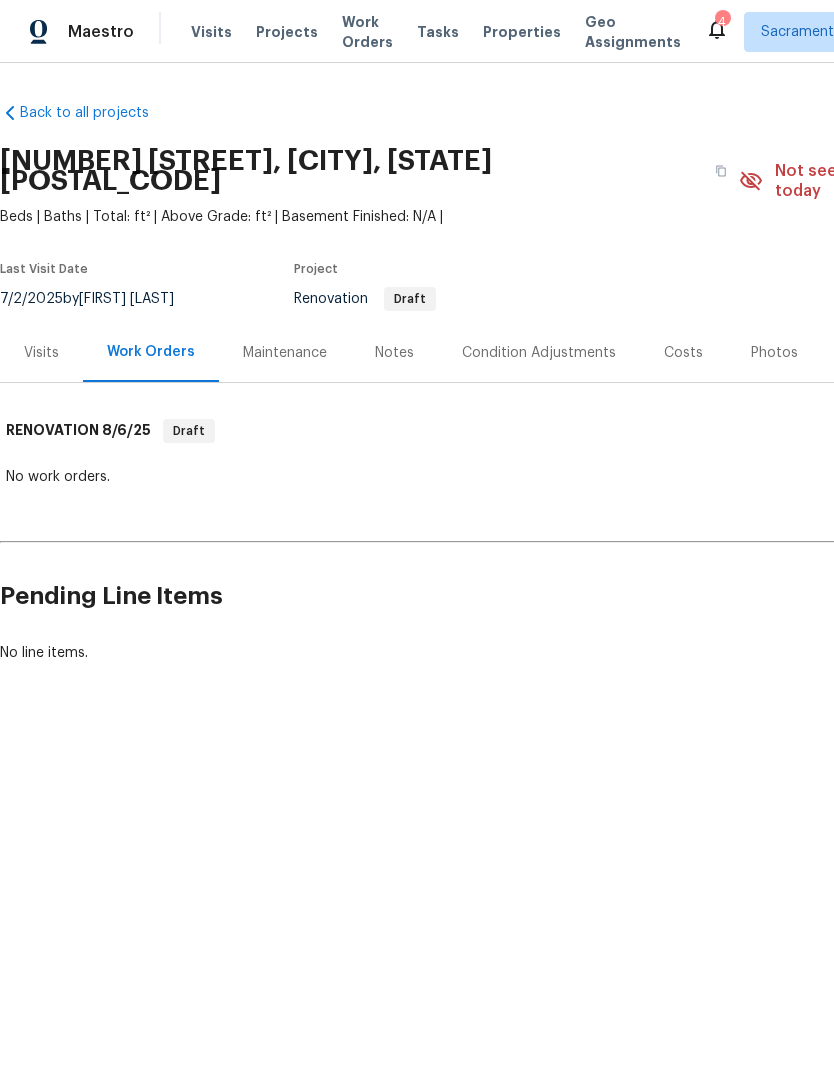 click on "Condition Adjustments" at bounding box center [539, 353] 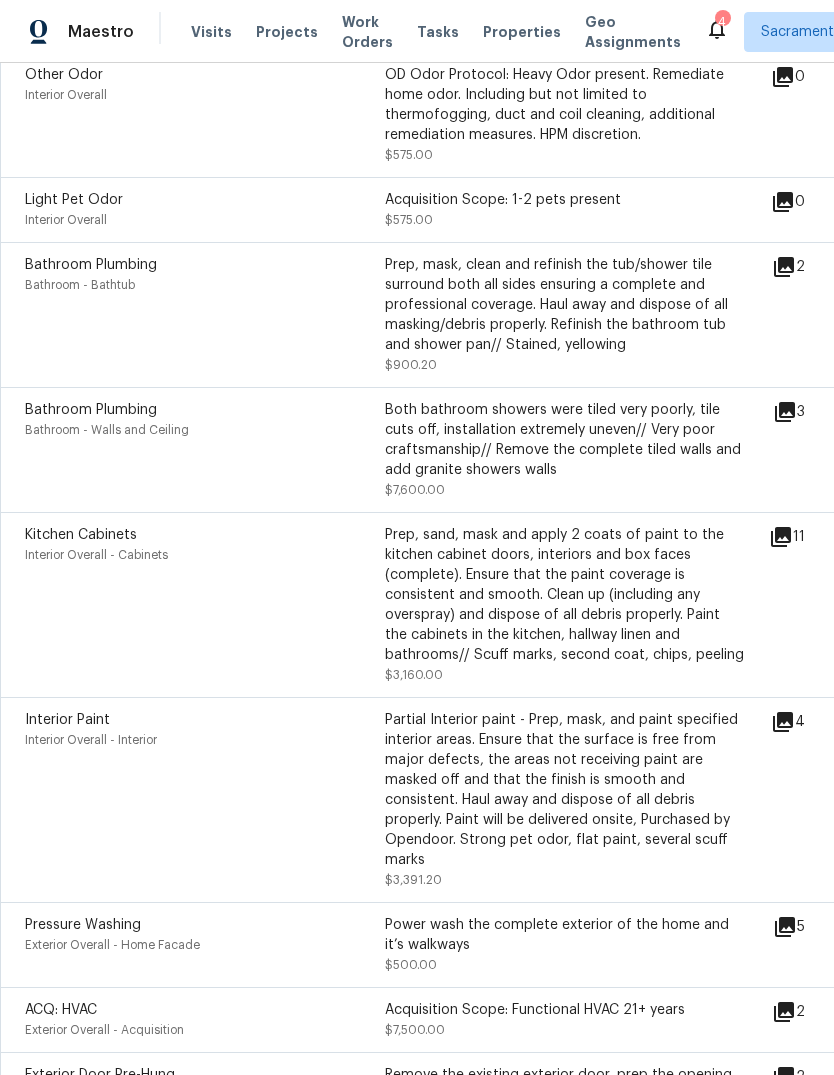 scroll, scrollTop: 630, scrollLeft: 0, axis: vertical 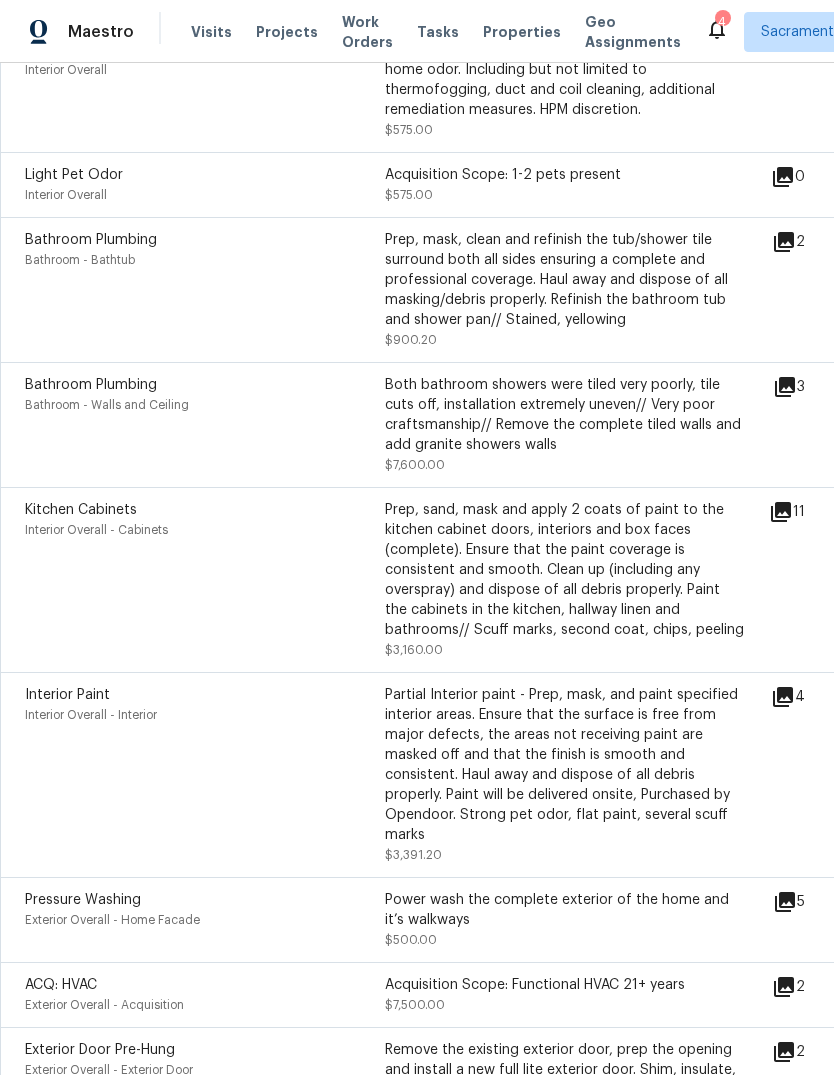 click 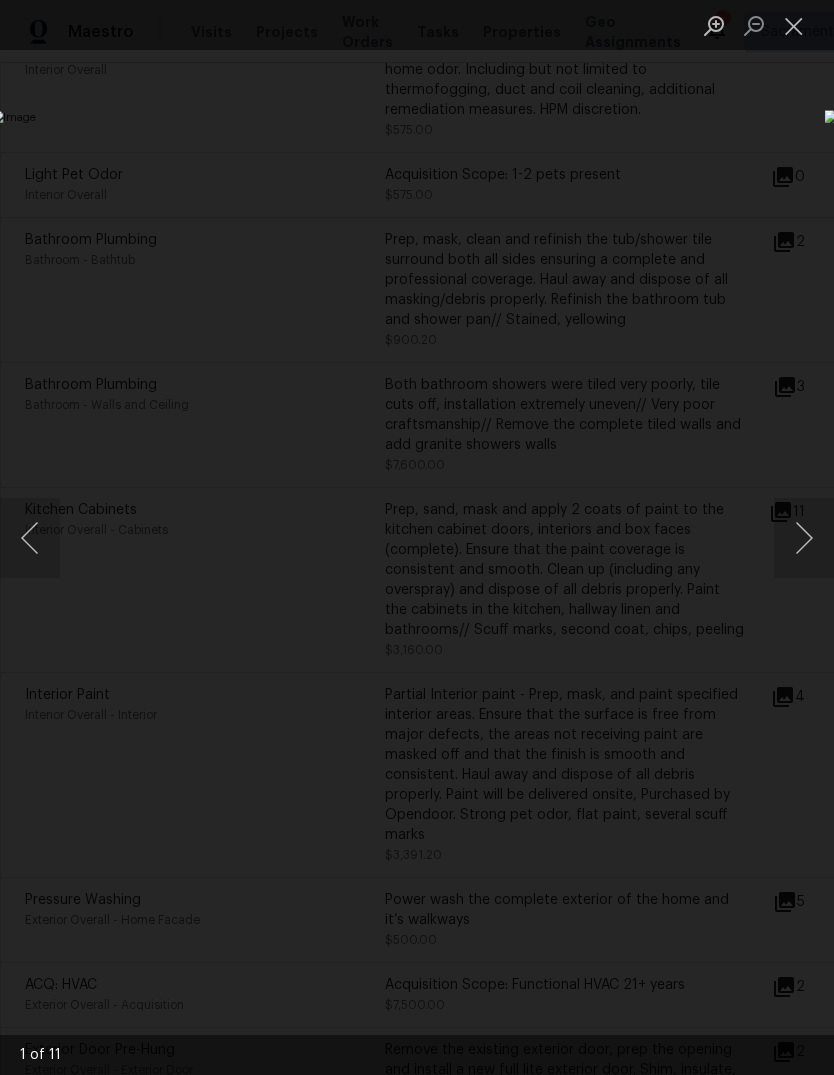click at bounding box center (804, 538) 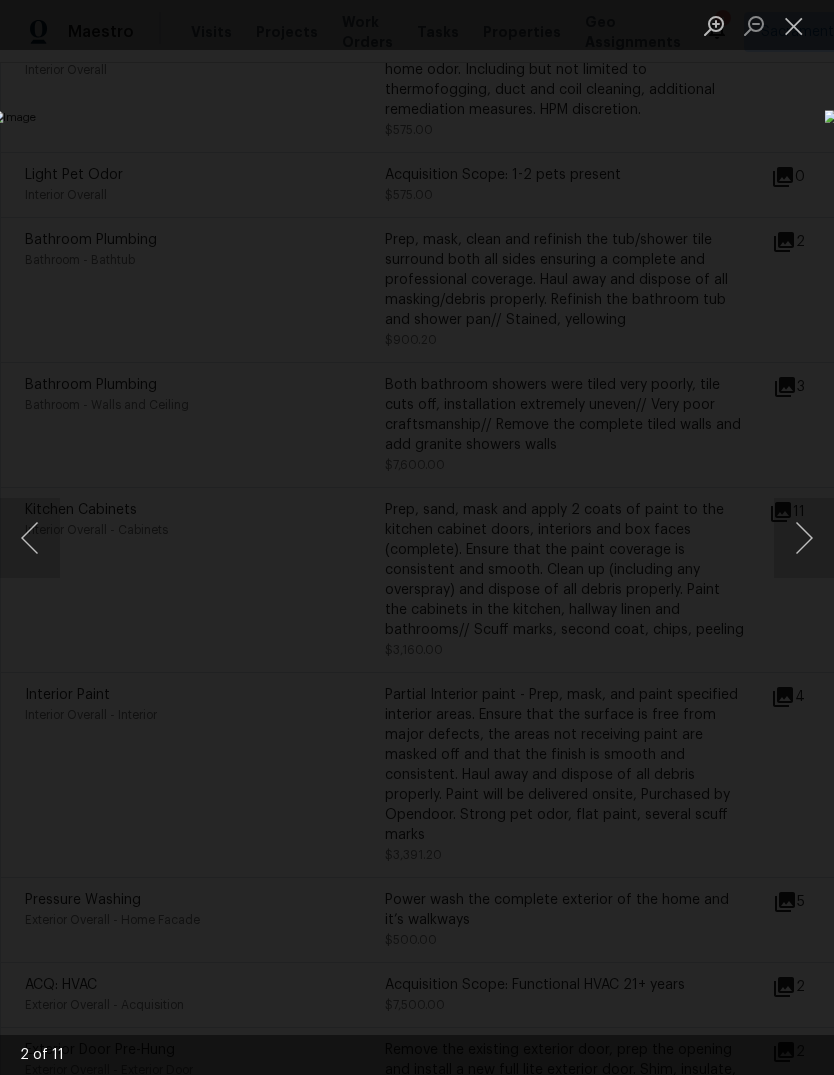 click at bounding box center [804, 538] 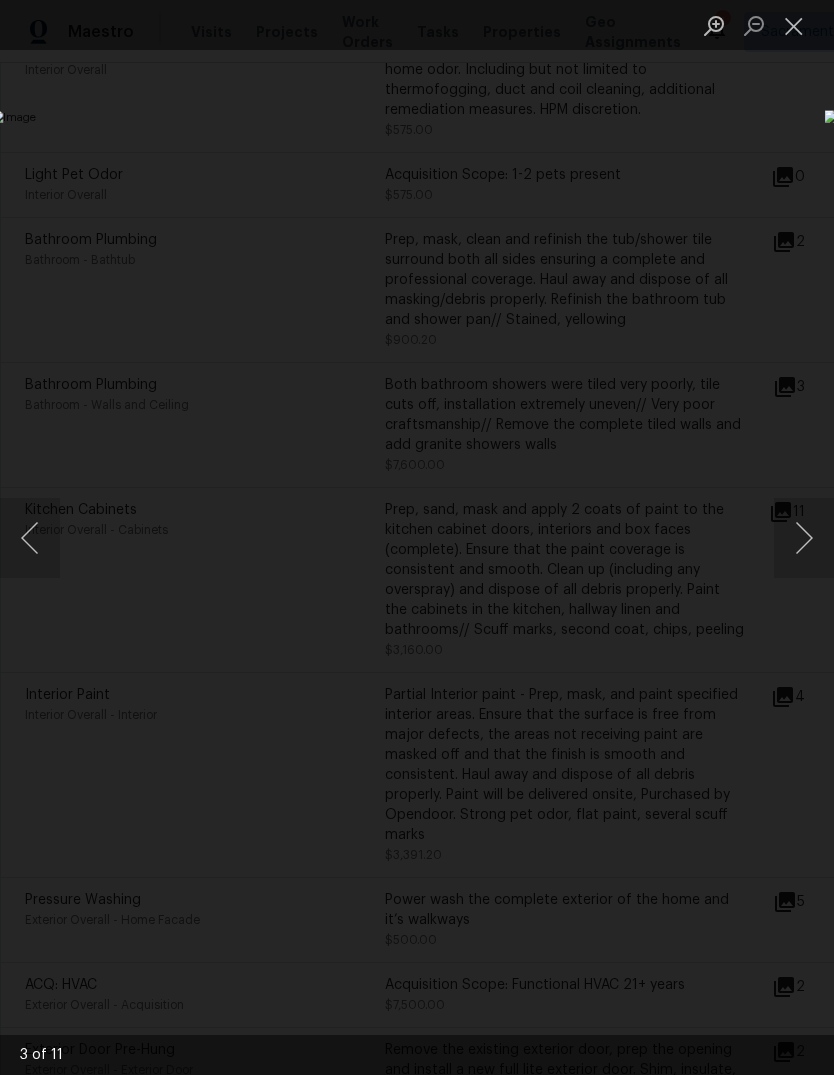 click at bounding box center [804, 538] 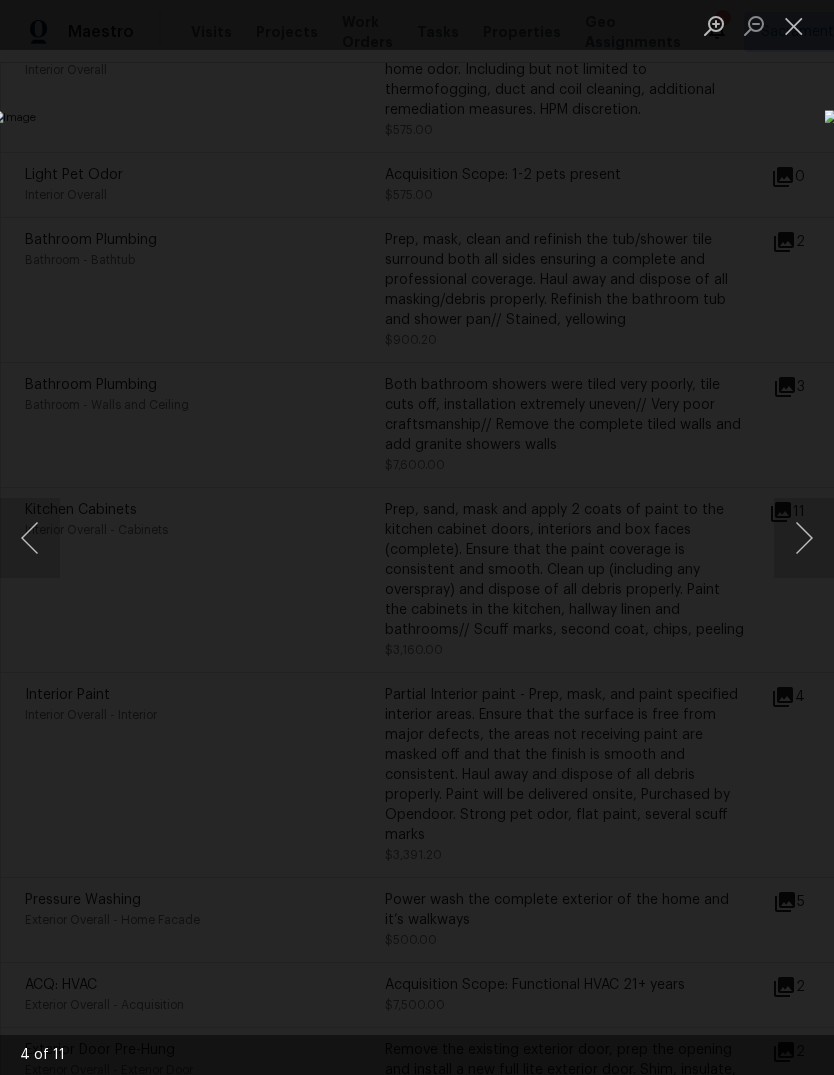 click at bounding box center [804, 538] 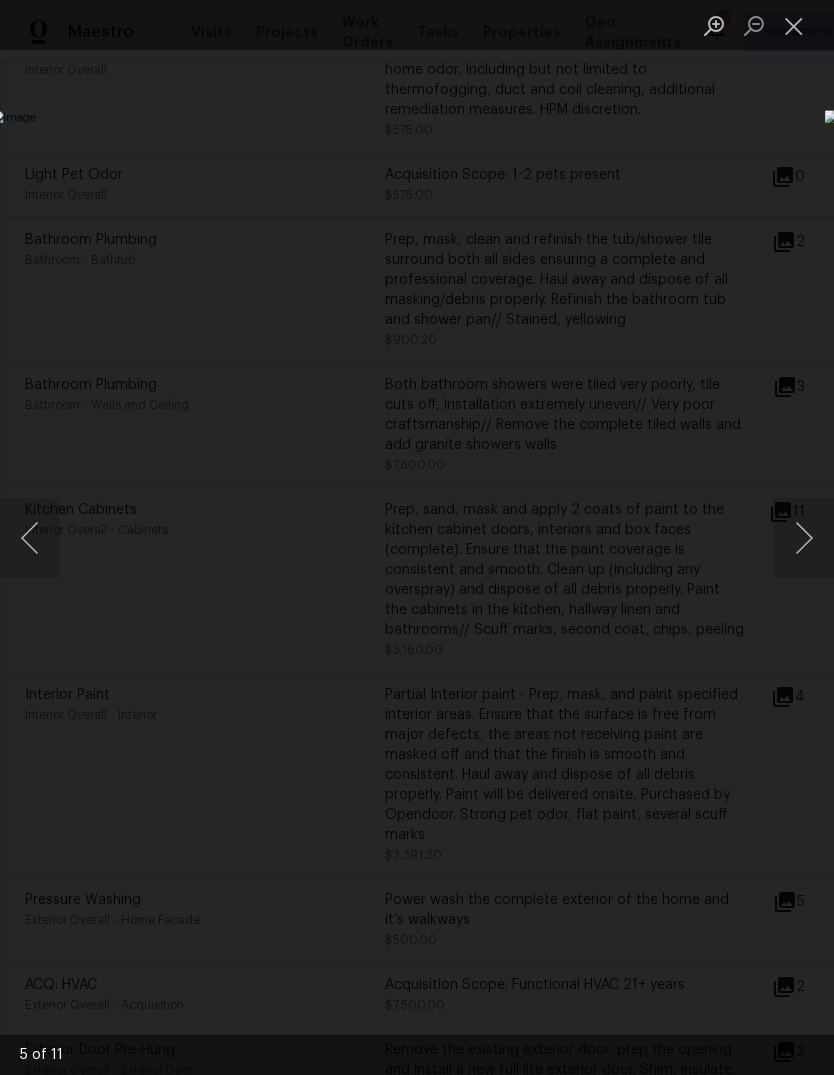 click at bounding box center [794, 25] 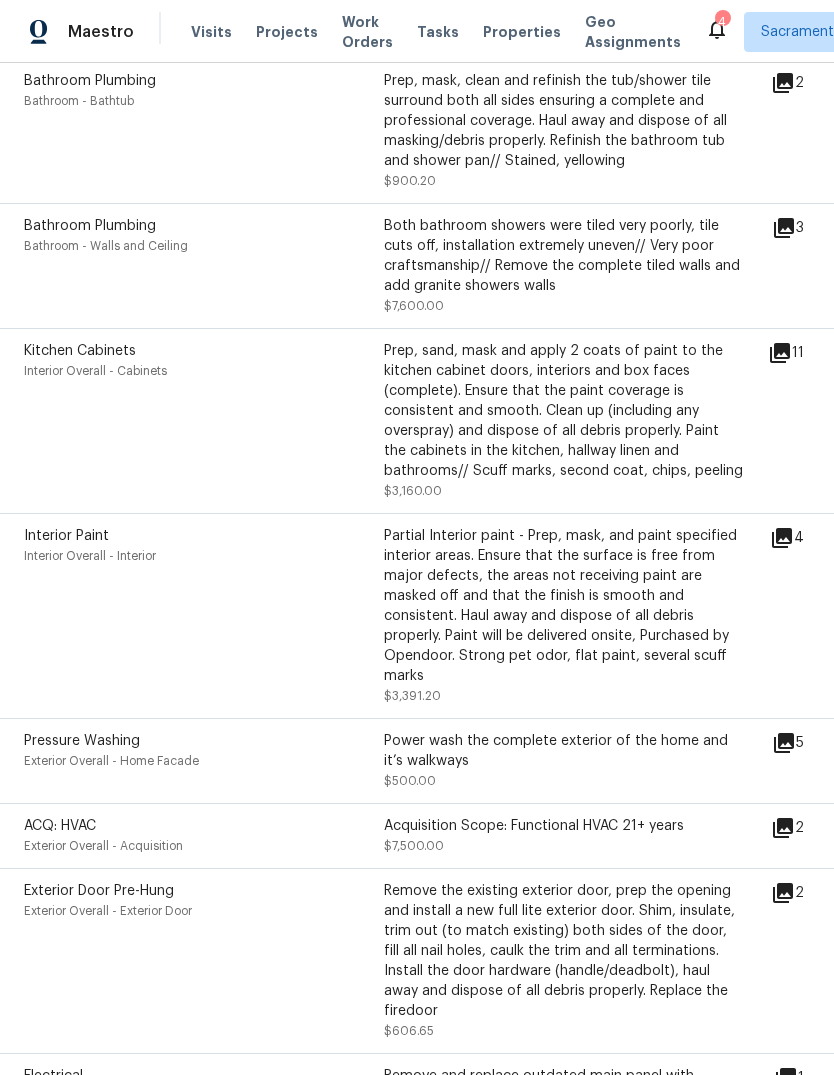 scroll, scrollTop: 791, scrollLeft: 1, axis: both 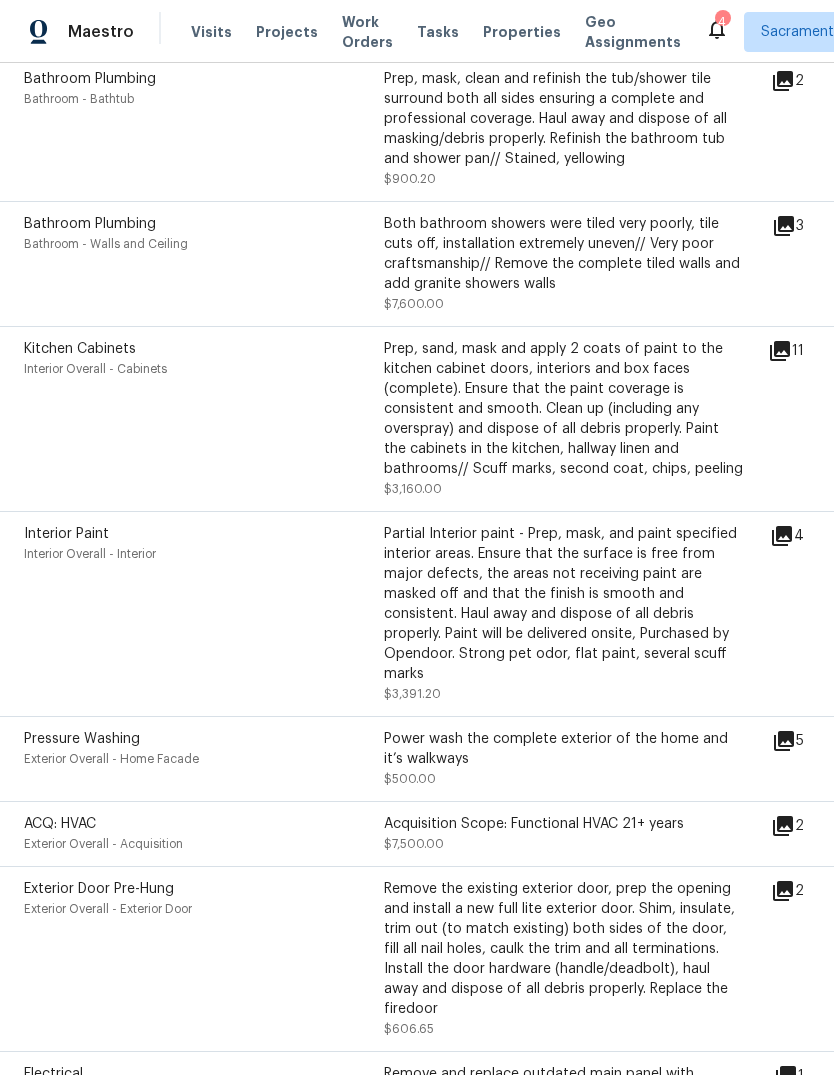 click on "Interior Paint Interior Overall - Interior
Partial Interior paint - Prep, mask, and paint specified interior areas. Ensure that the surface is free from major defects, the areas not receiving paint are masked off and that the finish is smooth and consistent. Haul away and dispose of all debris properly. Paint will be delivered onsite, Purchased by Opendoor.
Strong pet odor, flat paint, several scuff marks  $3,391.20   4 Convert to line item" at bounding box center (564, 613) 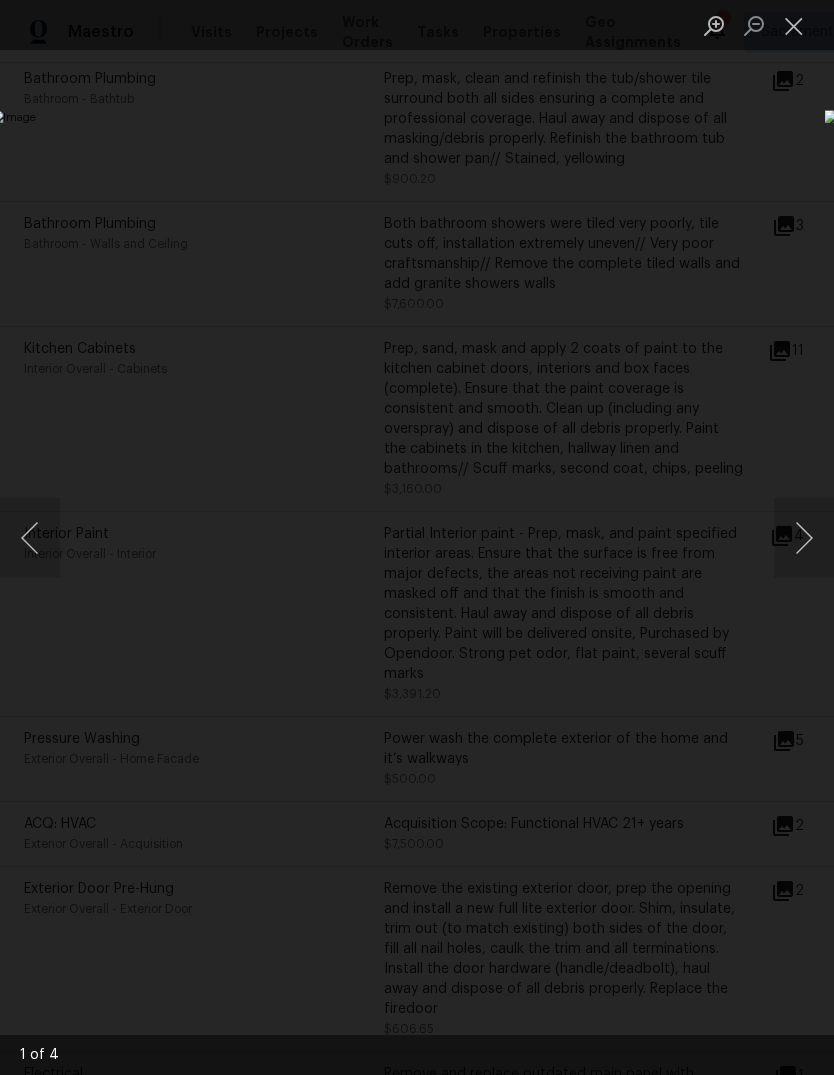 click at bounding box center (804, 538) 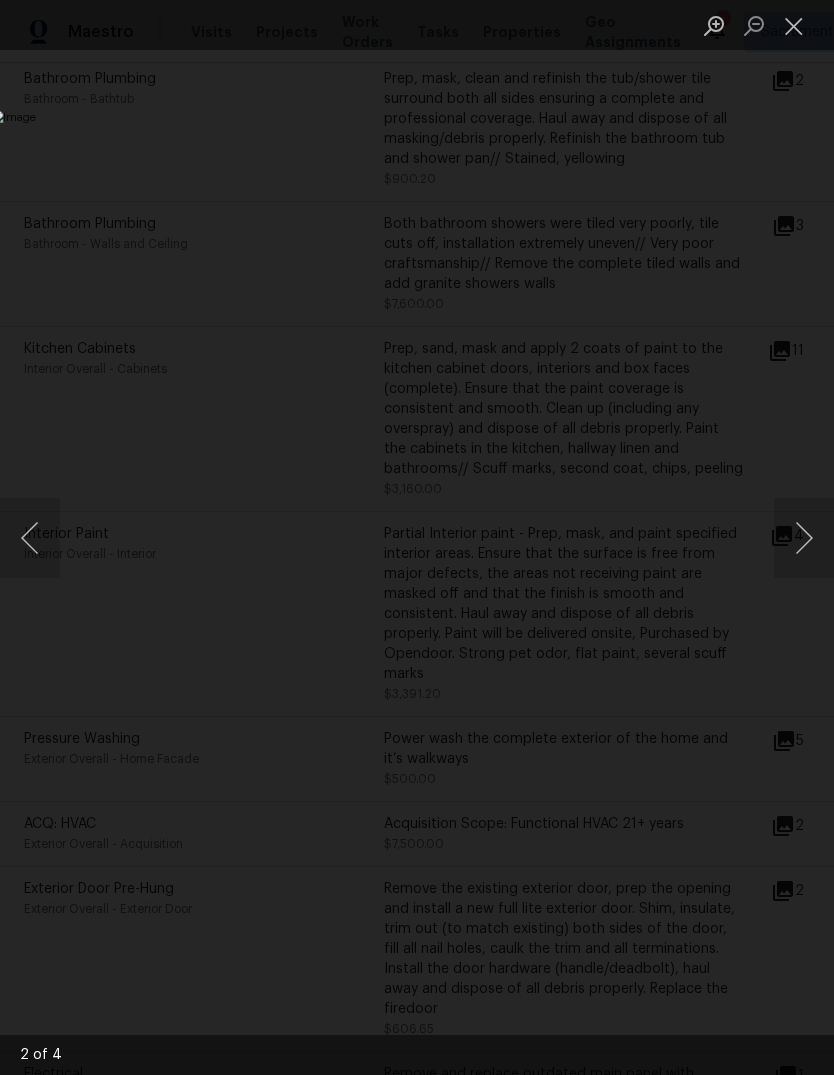 click at bounding box center (804, 538) 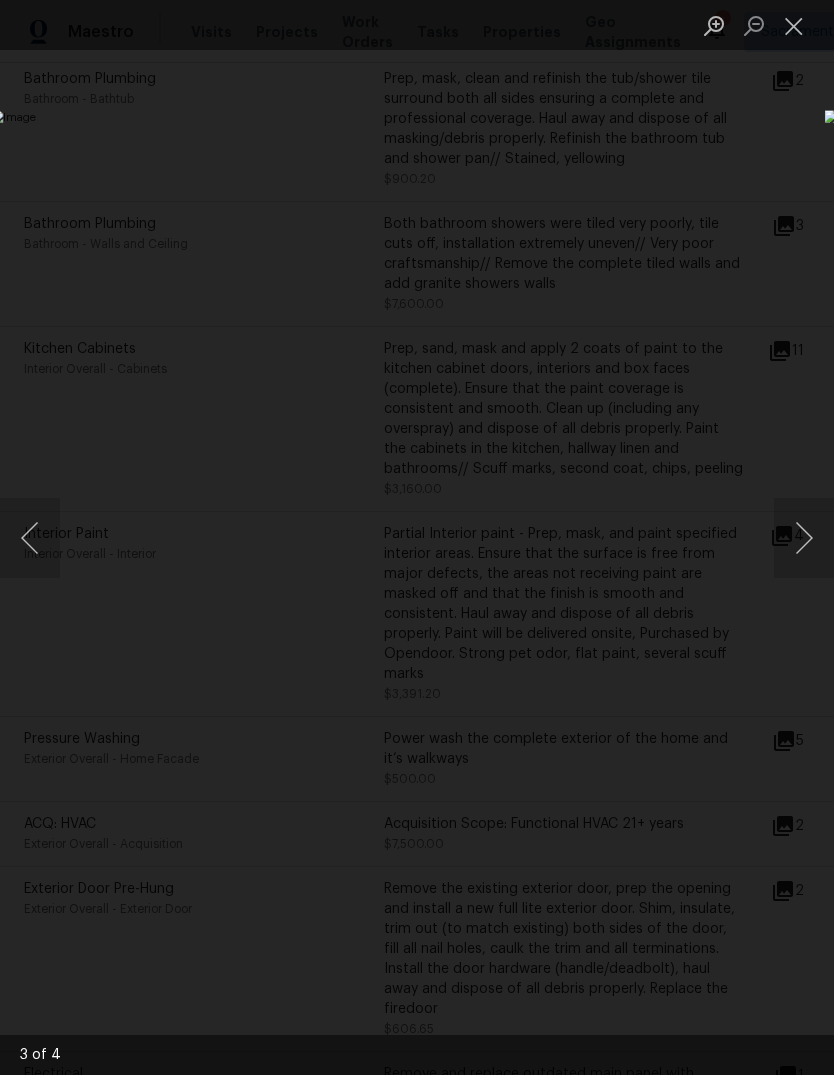click at bounding box center (794, 25) 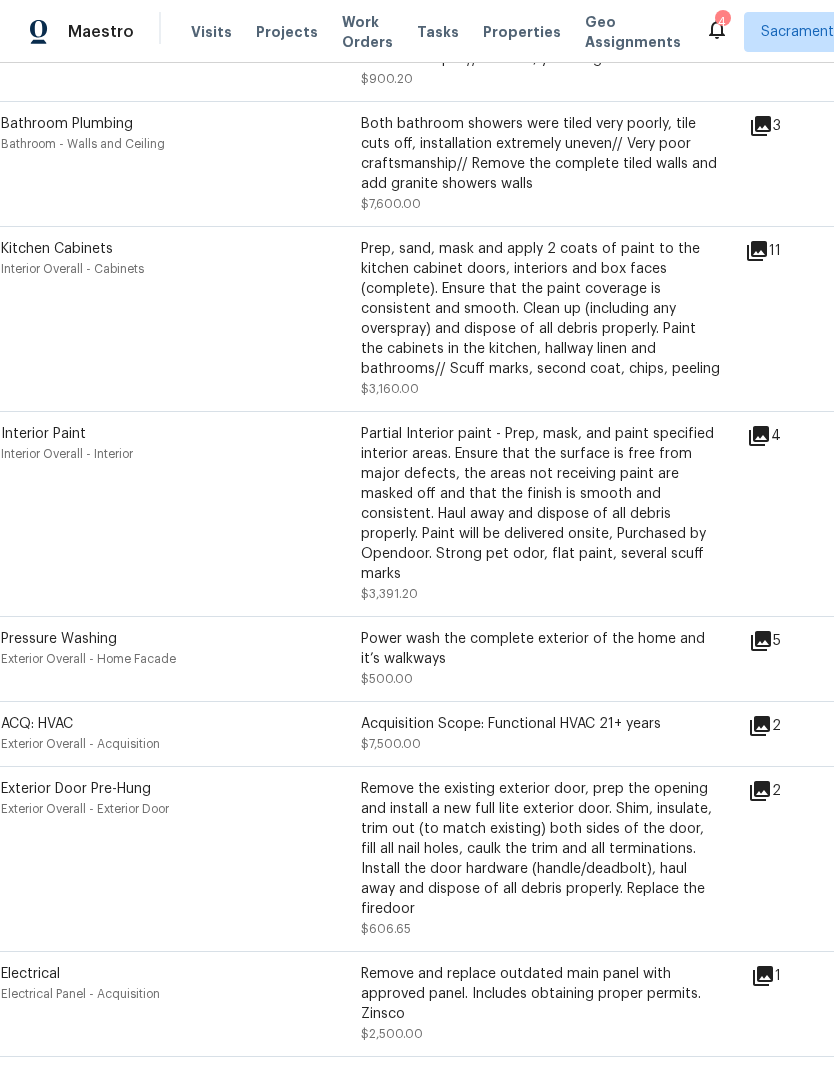 scroll, scrollTop: 890, scrollLeft: 25, axis: both 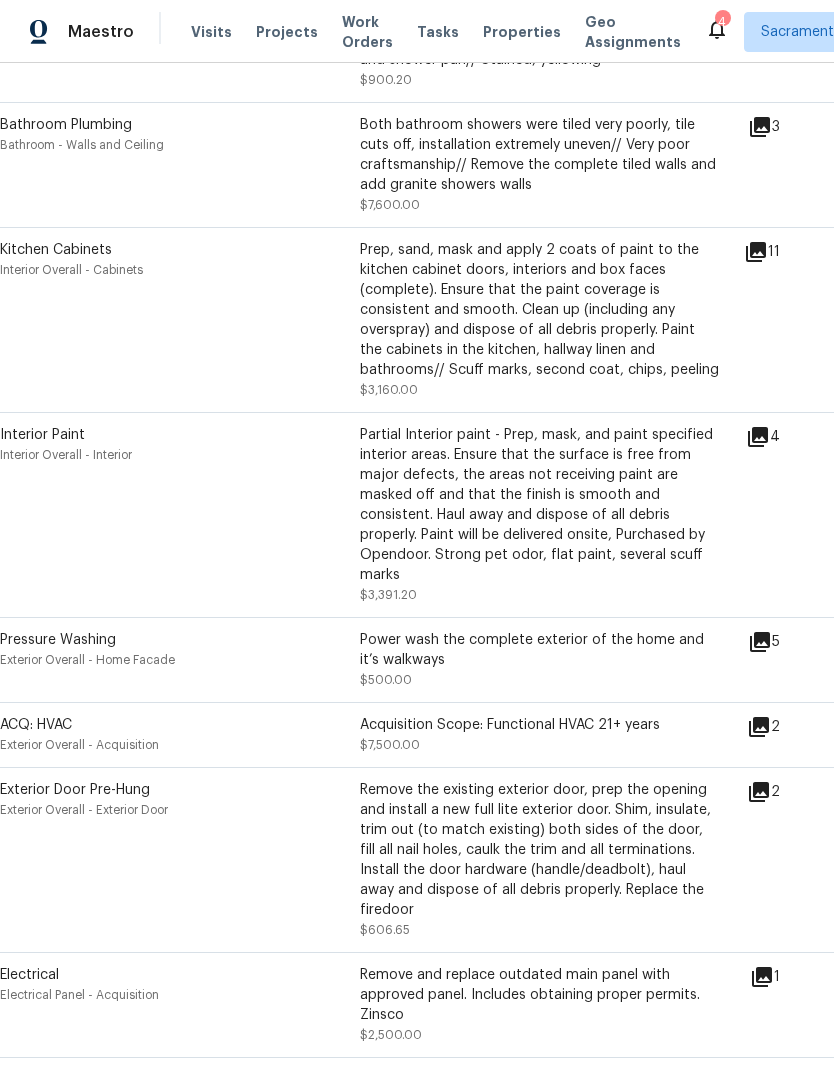 click 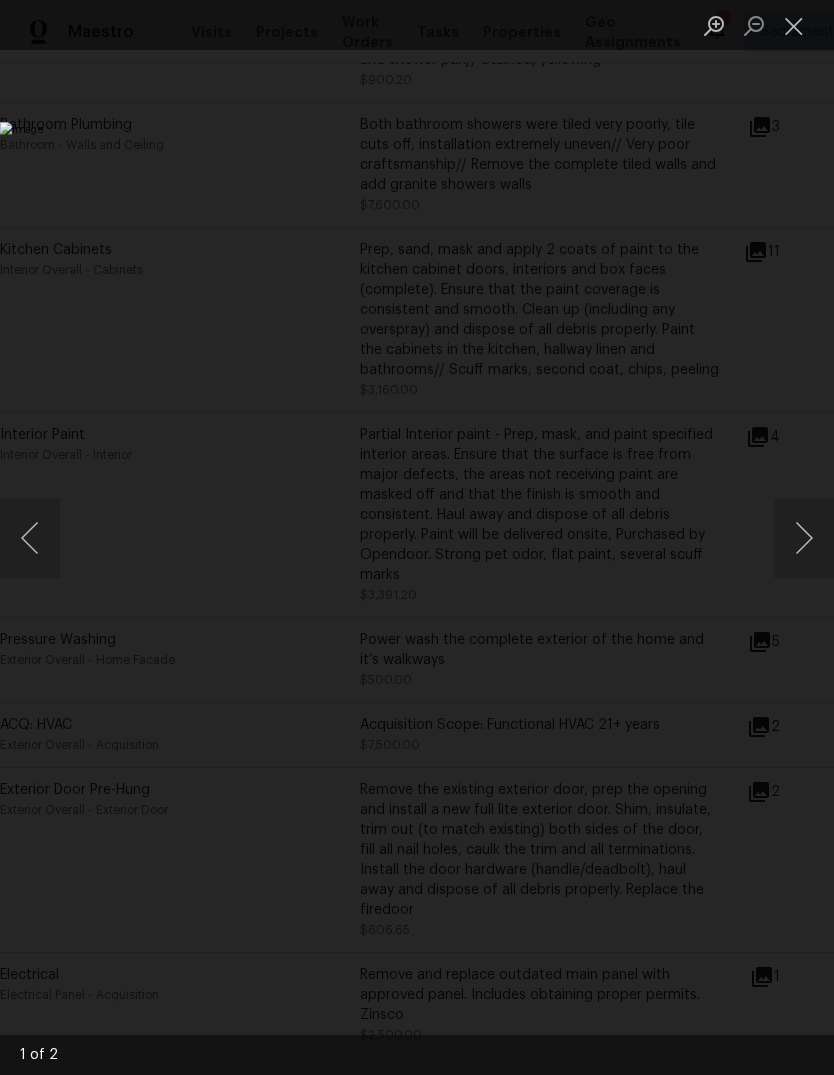 click at bounding box center [804, 538] 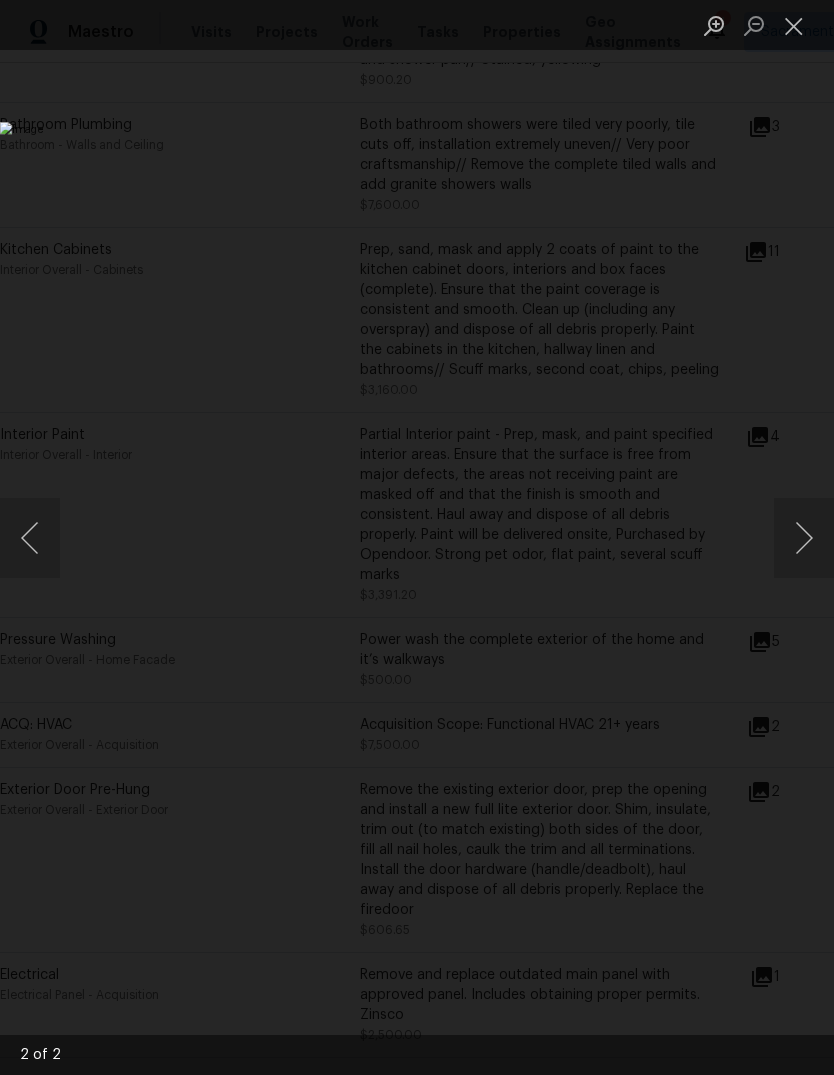 click at bounding box center (30, 538) 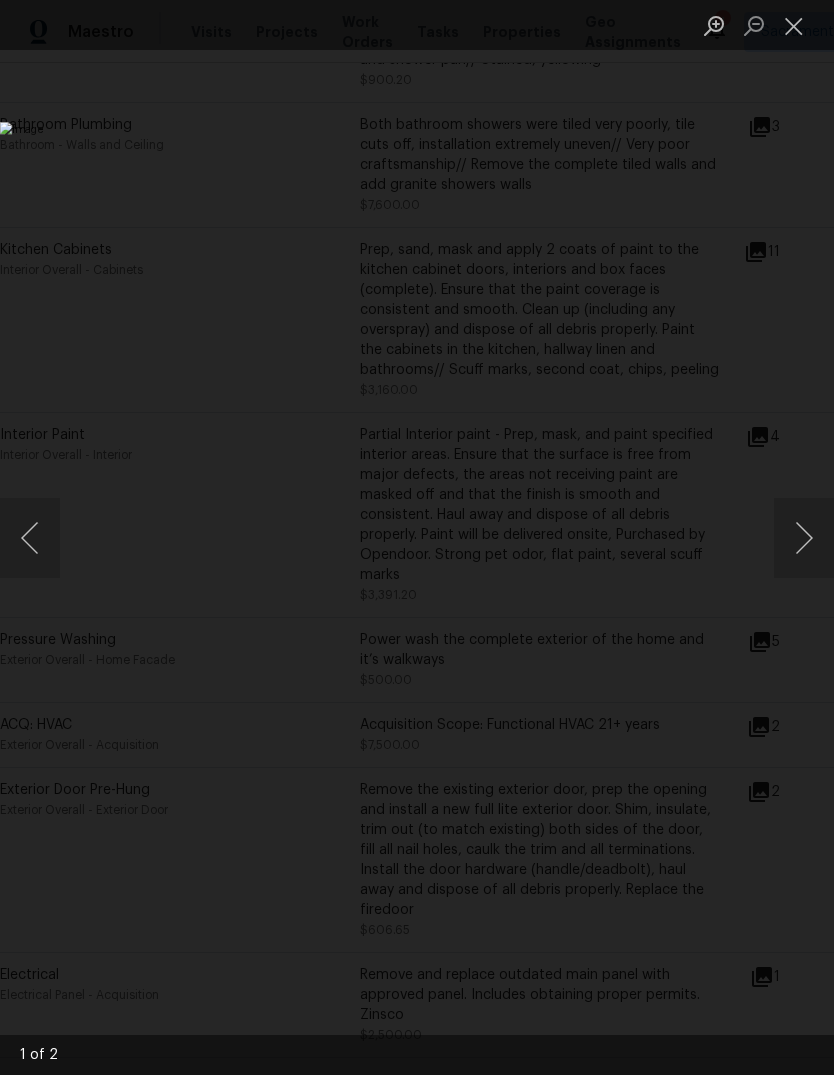 click at bounding box center (794, 25) 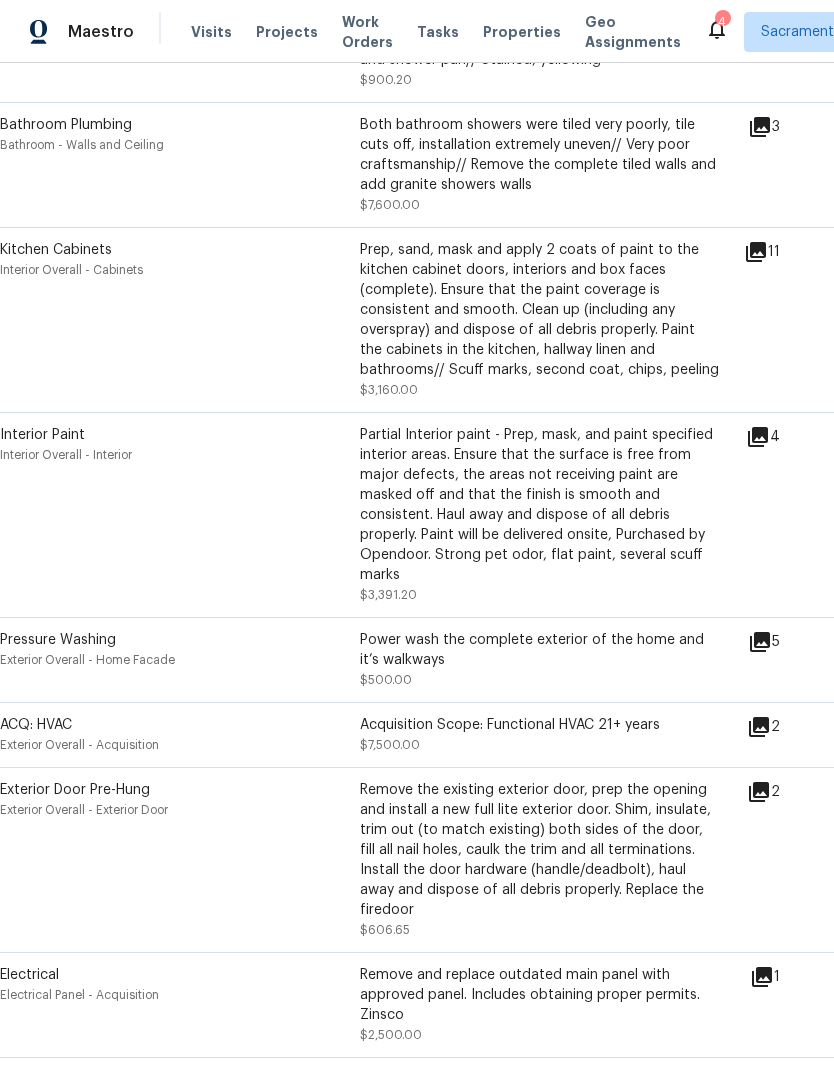 click 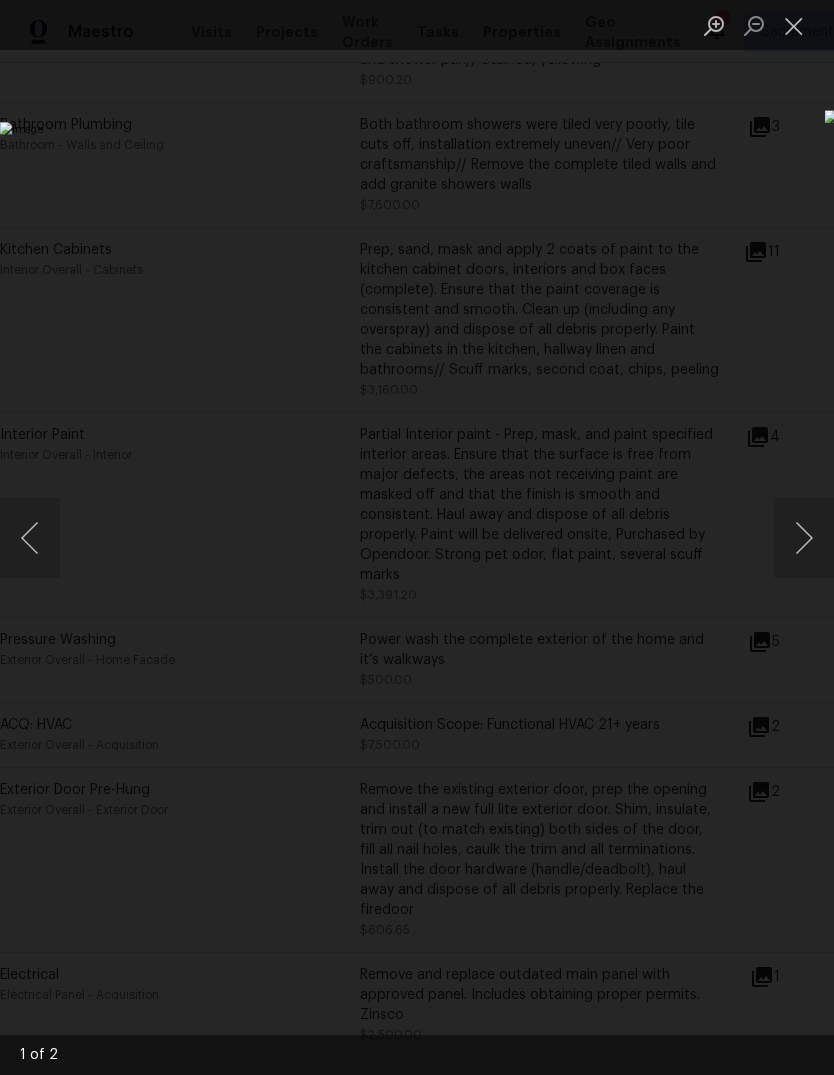 click at bounding box center [794, 25] 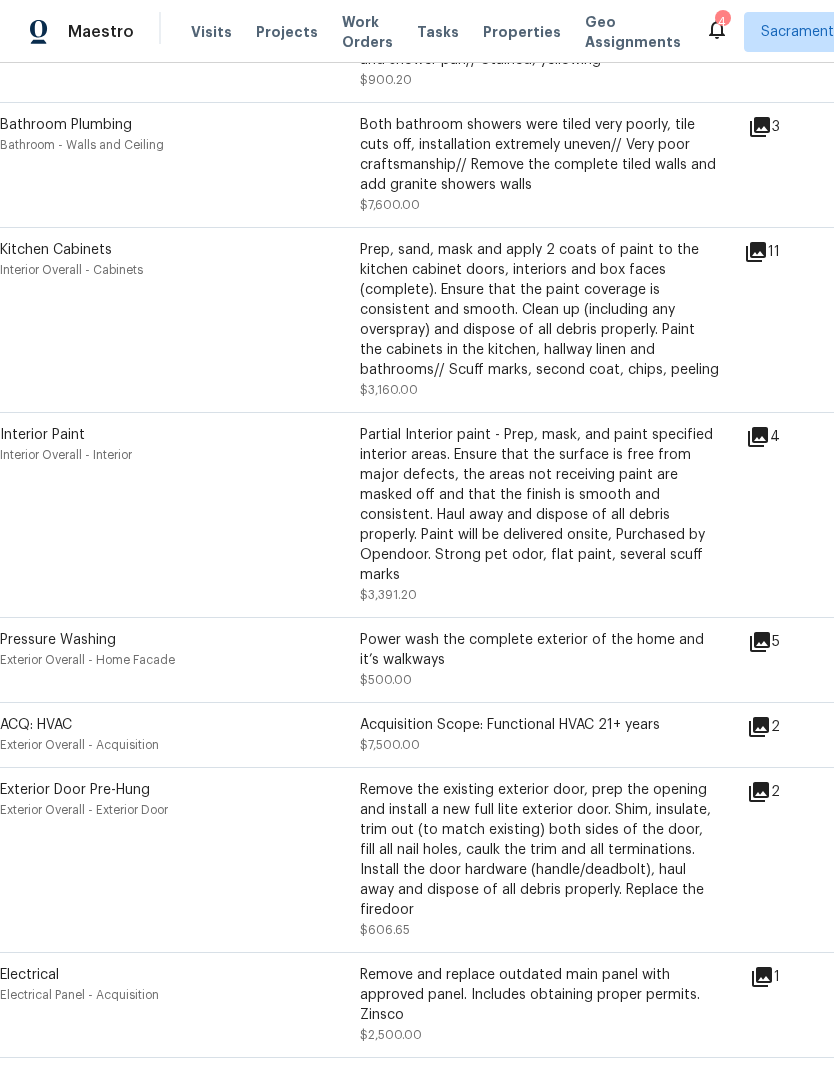 scroll, scrollTop: 75, scrollLeft: 0, axis: vertical 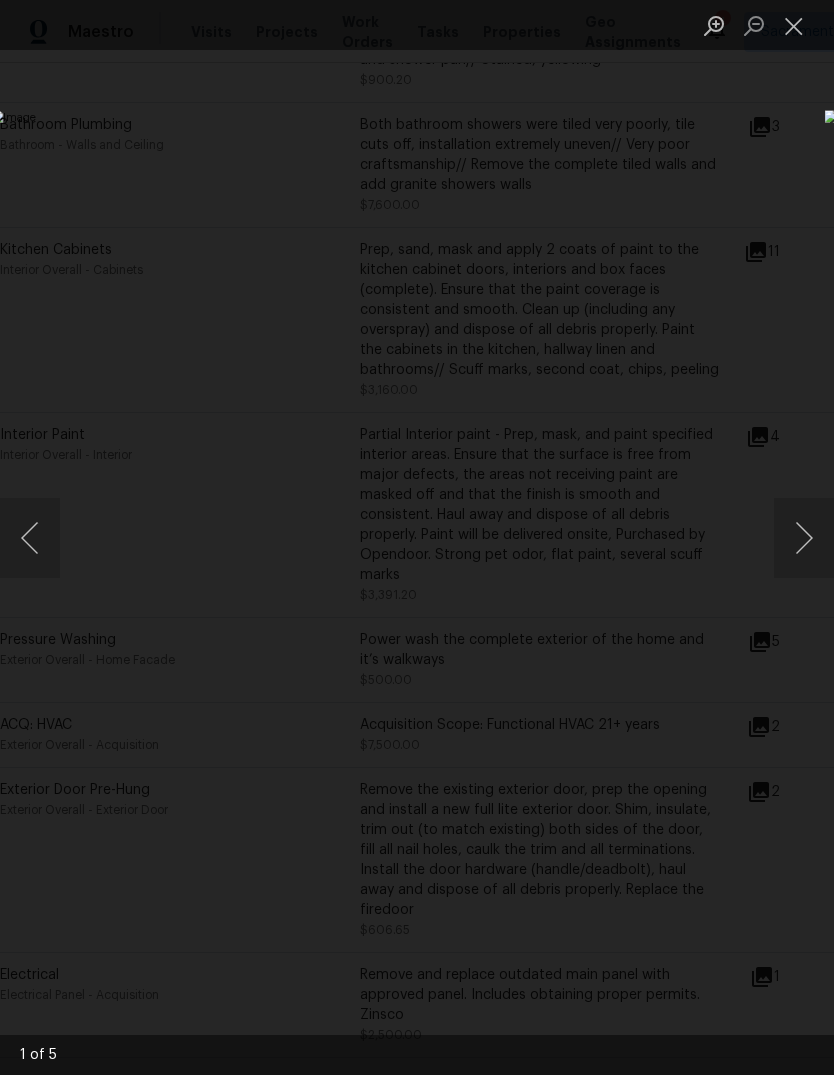click at bounding box center (794, 25) 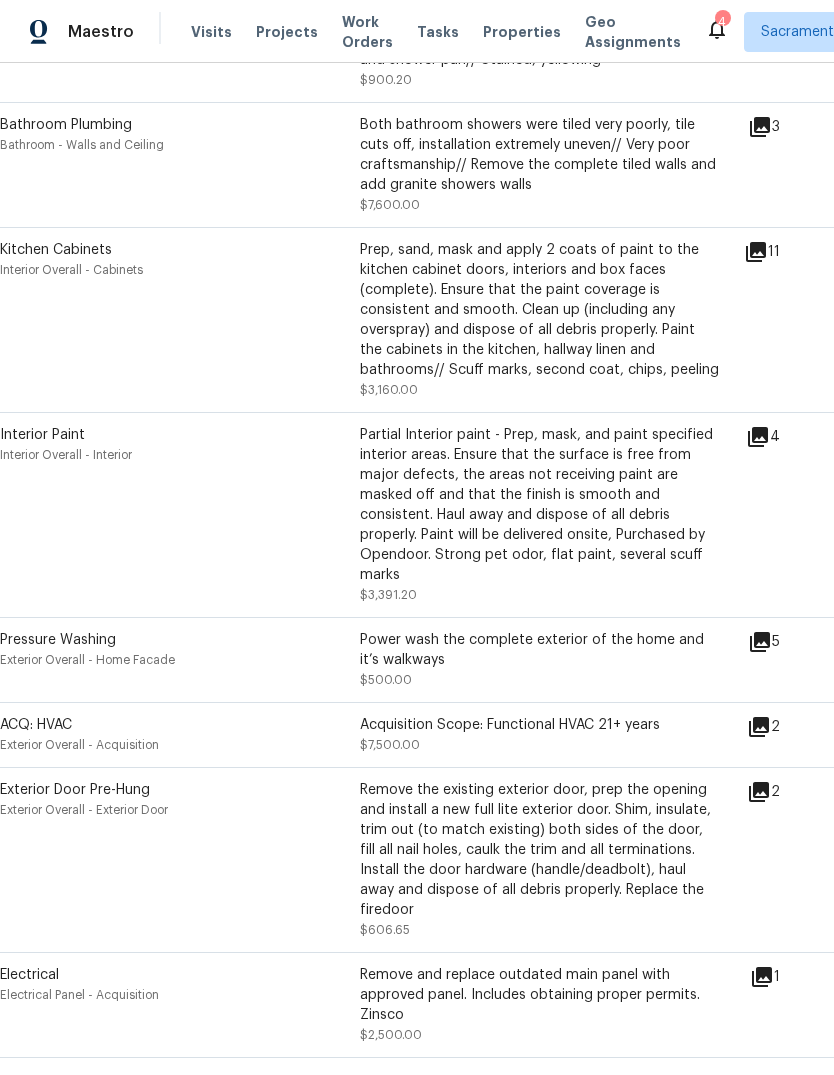 click 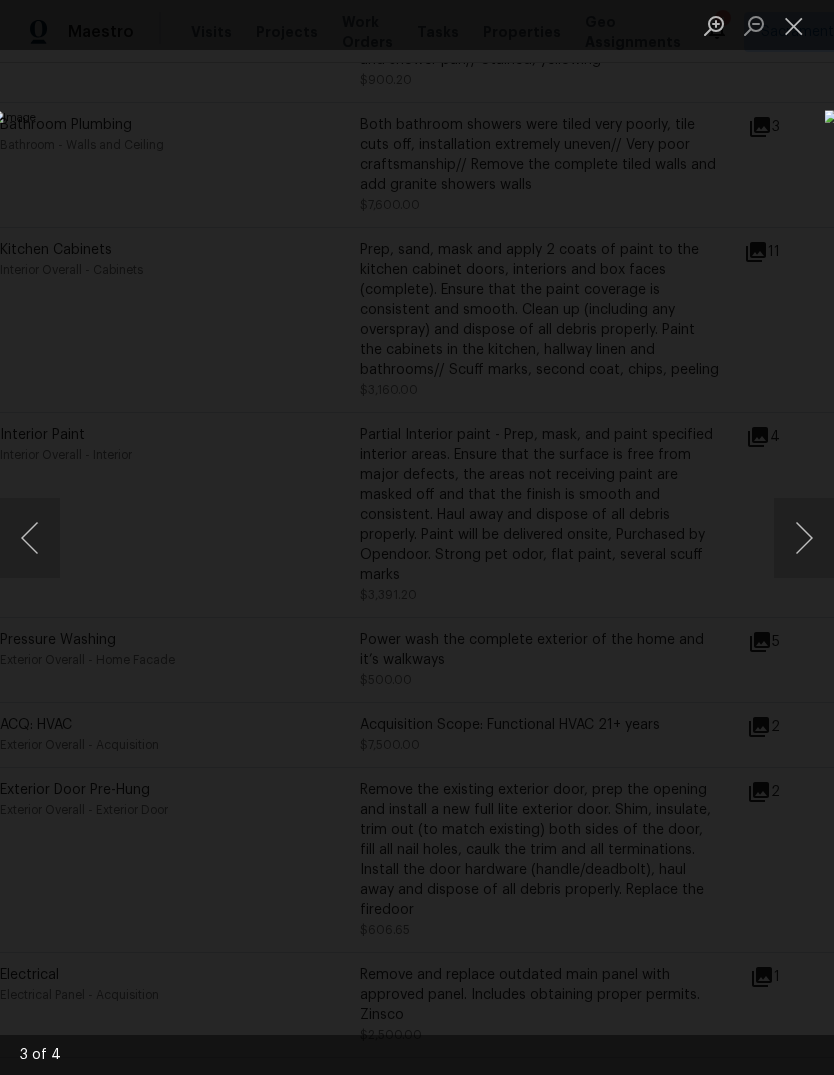 click at bounding box center [794, 25] 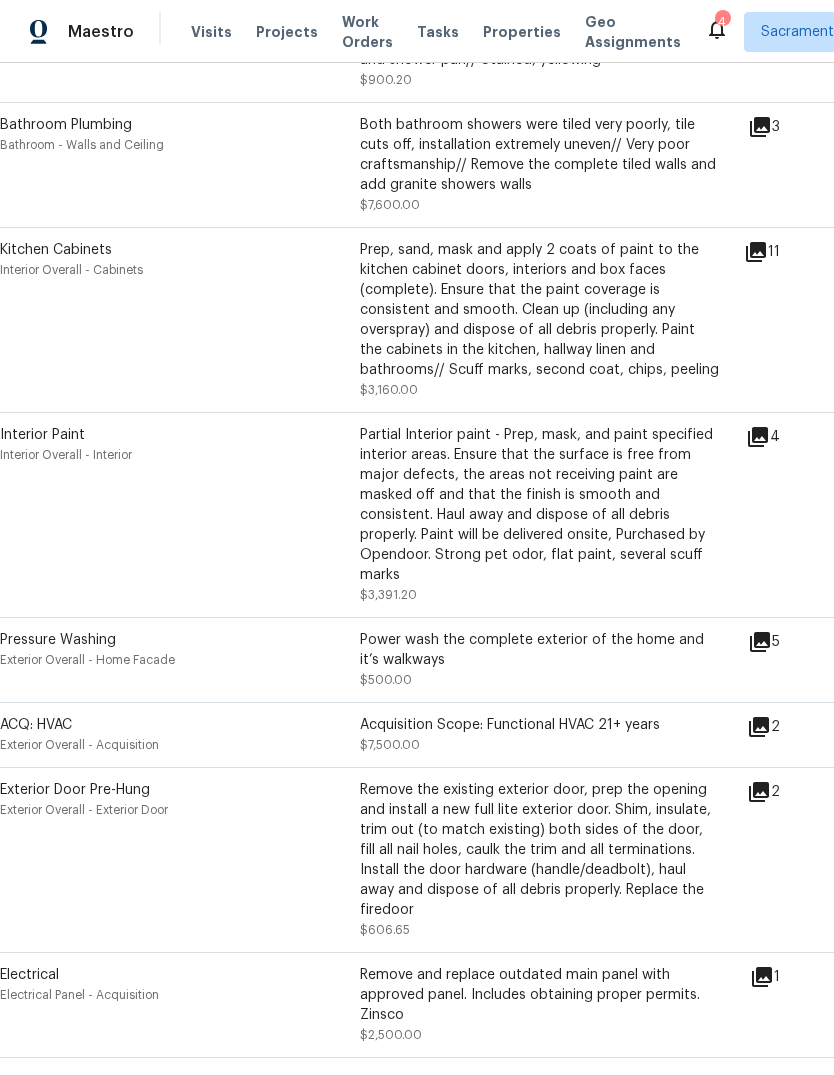 click 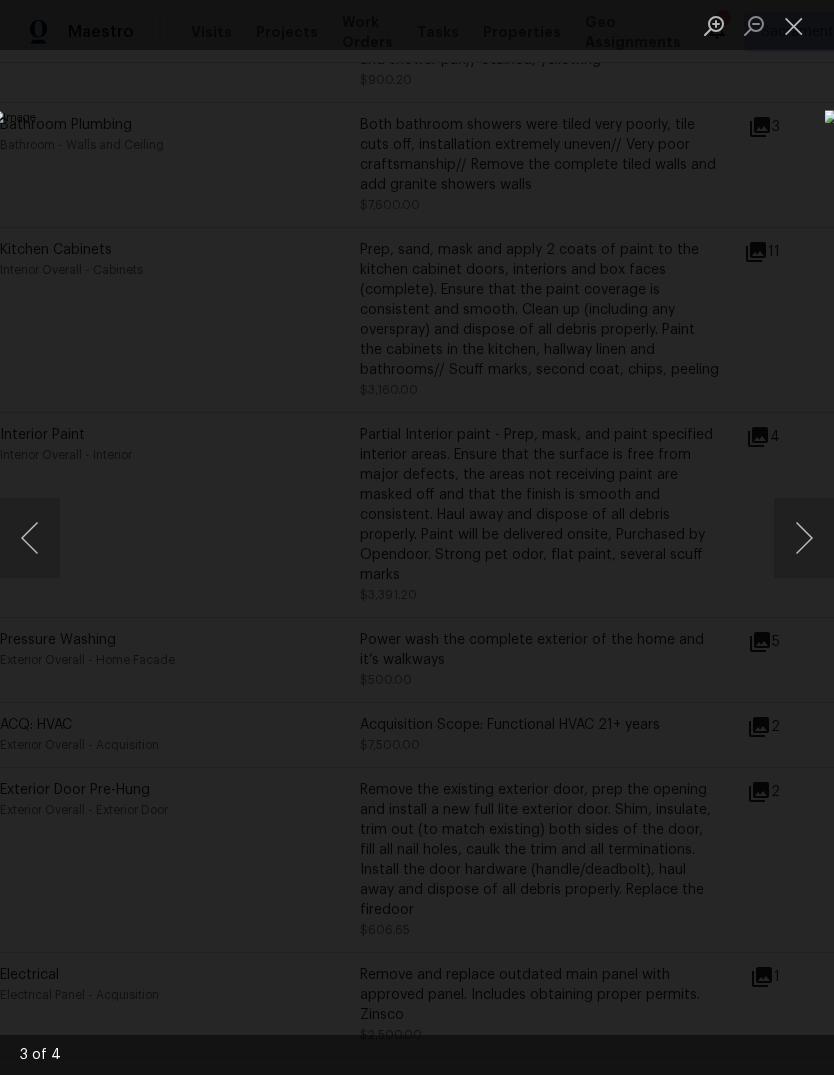 click at bounding box center (794, 25) 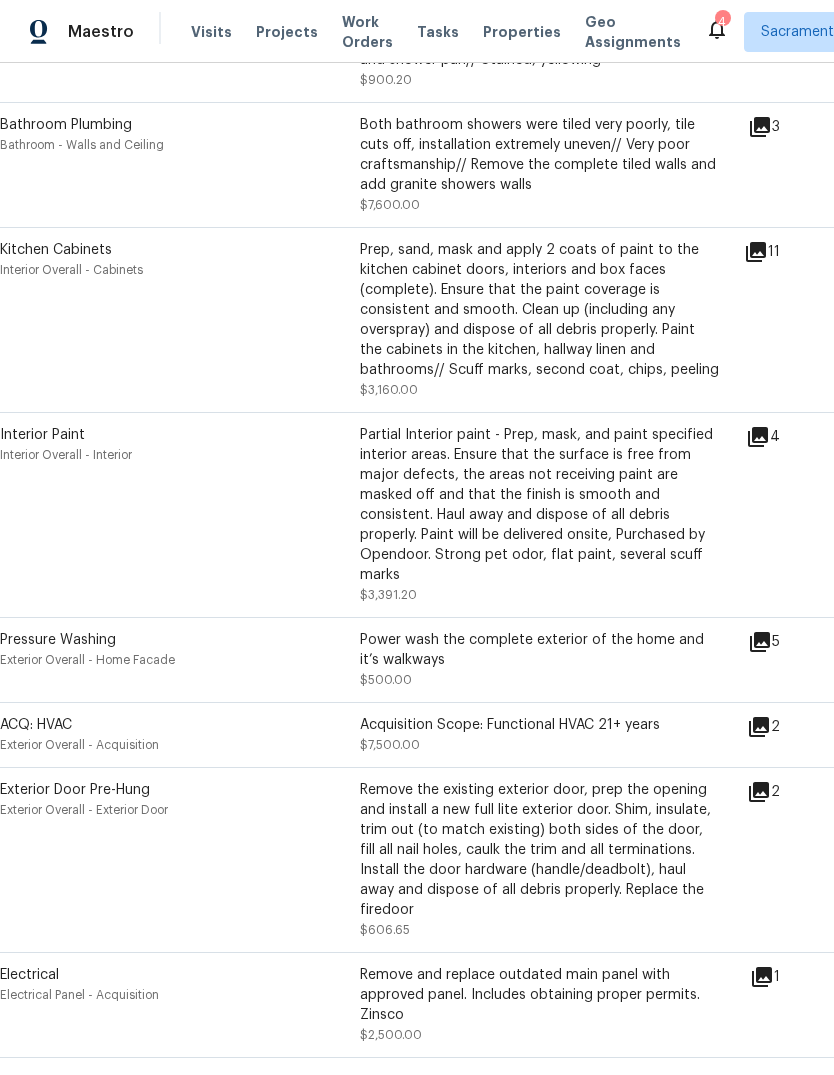 click 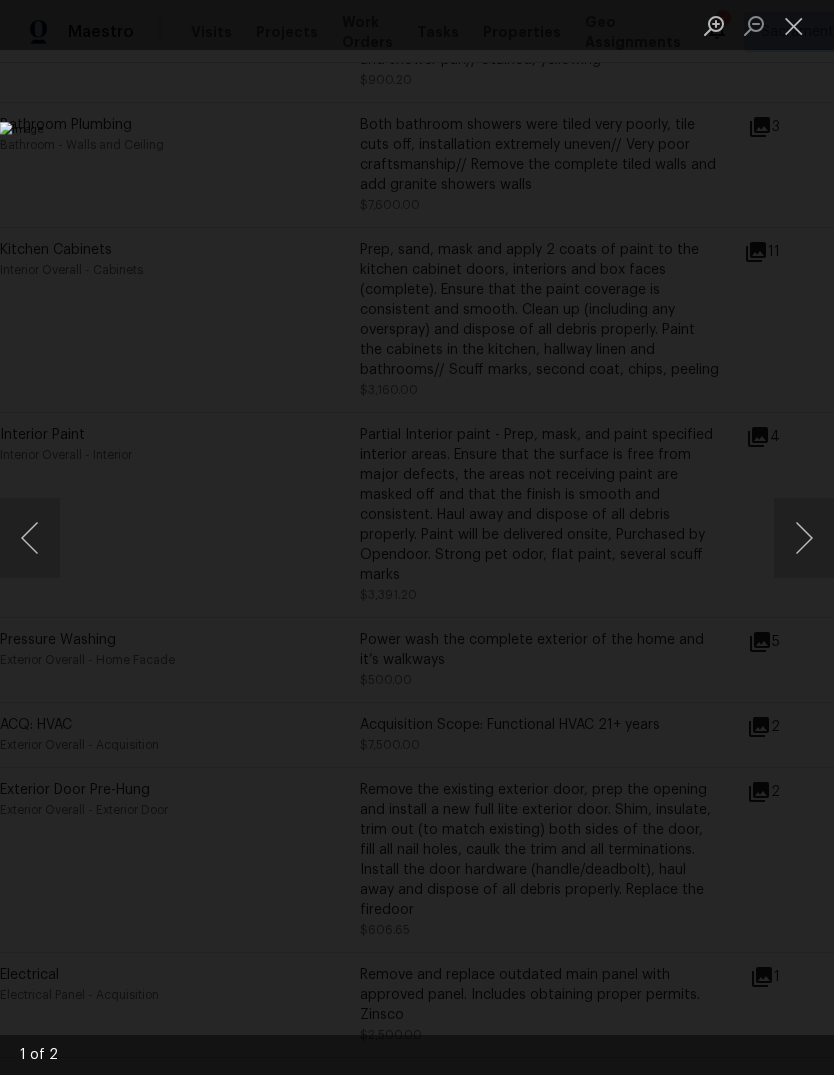 click at bounding box center (794, 25) 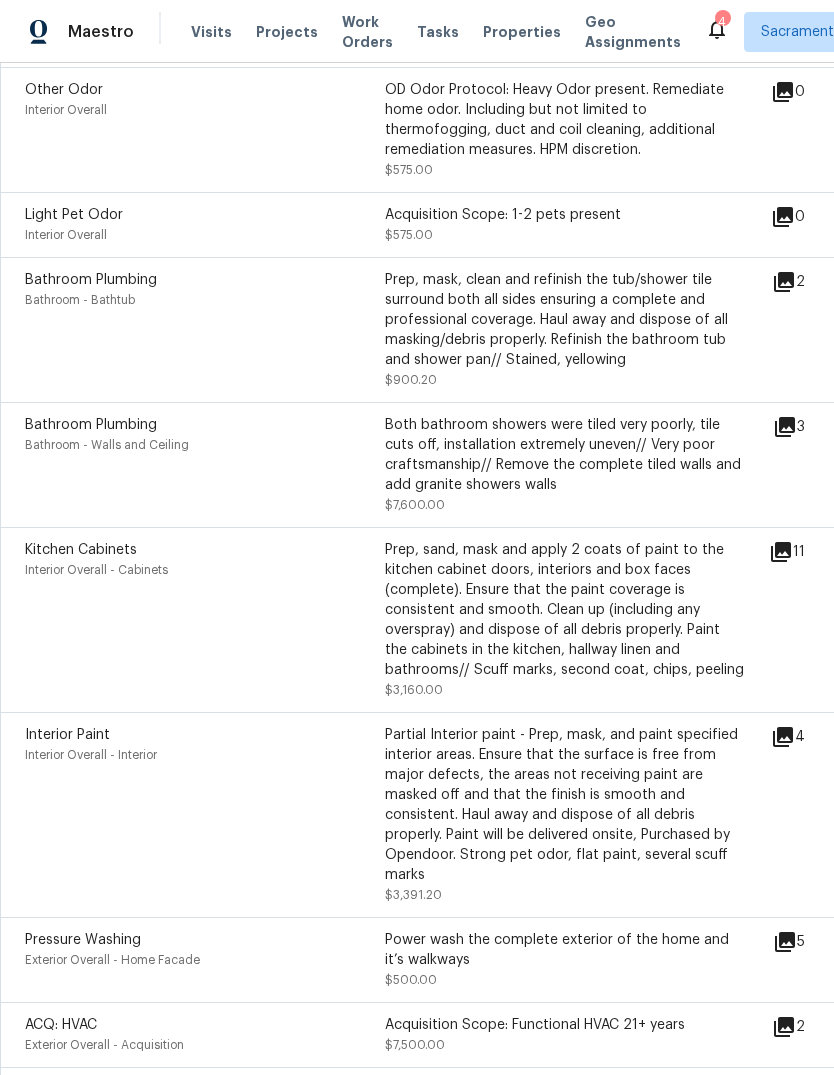 scroll, scrollTop: 590, scrollLeft: 0, axis: vertical 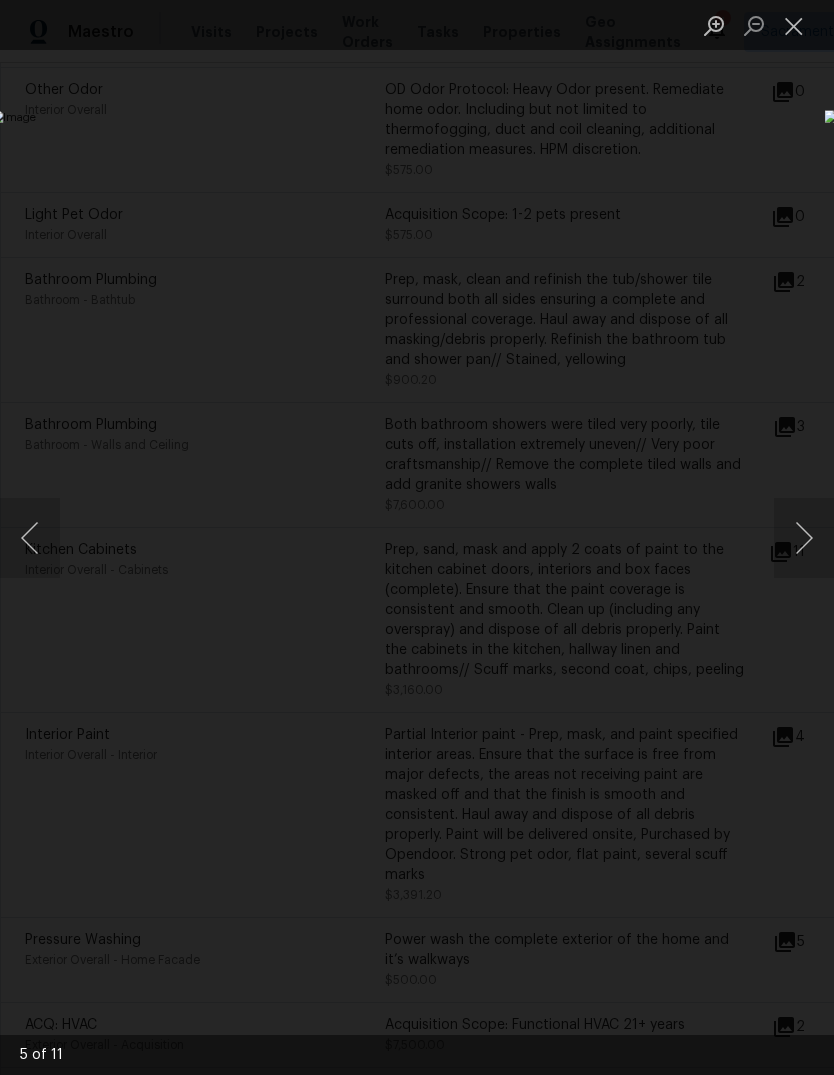 click at bounding box center (804, 538) 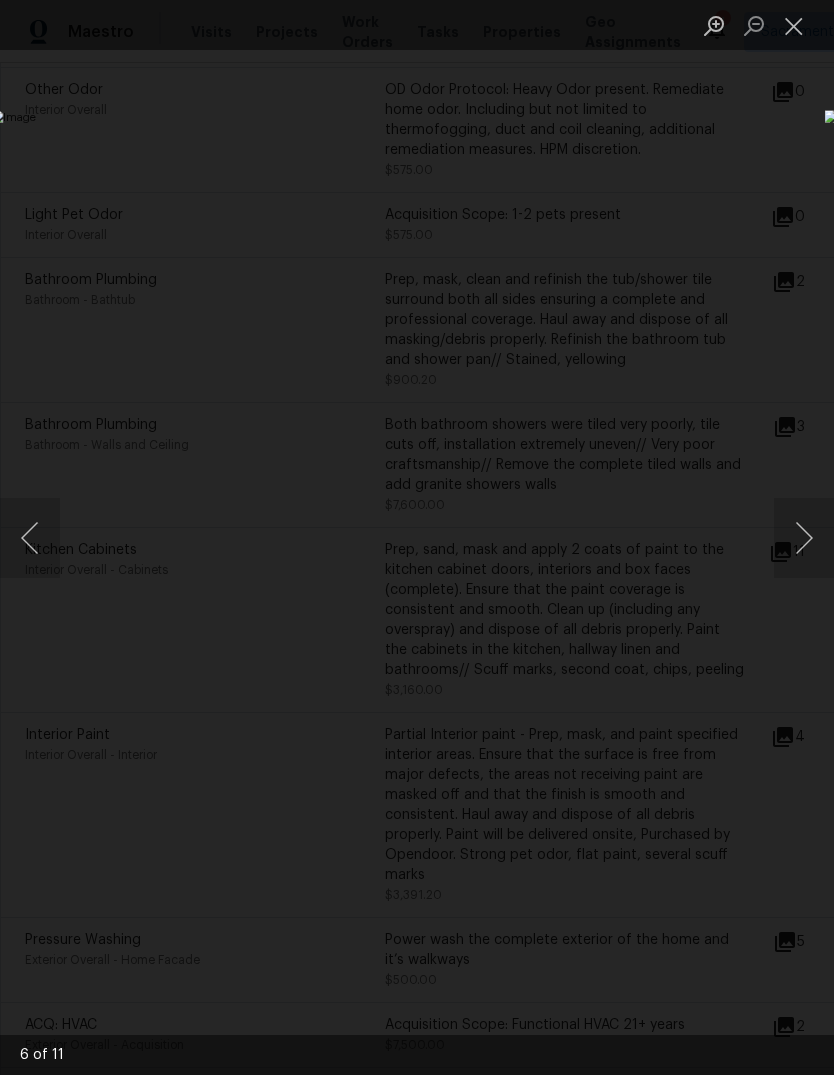 click at bounding box center (804, 538) 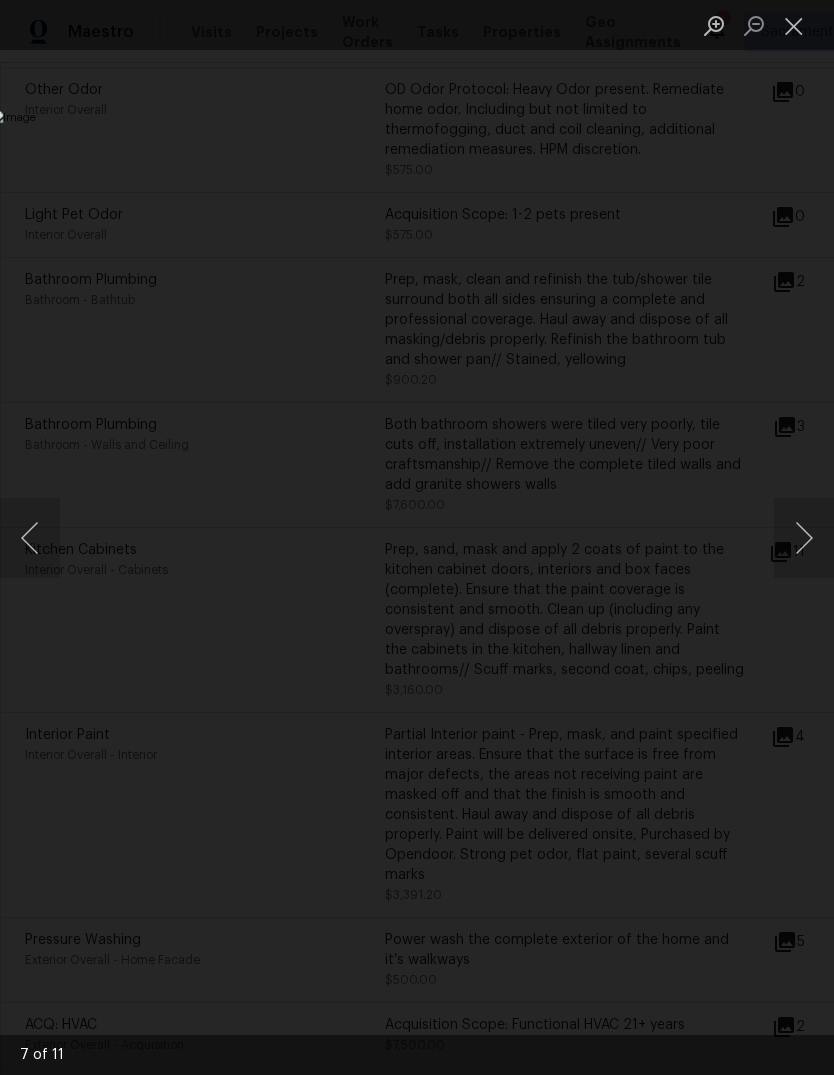 click at bounding box center (804, 538) 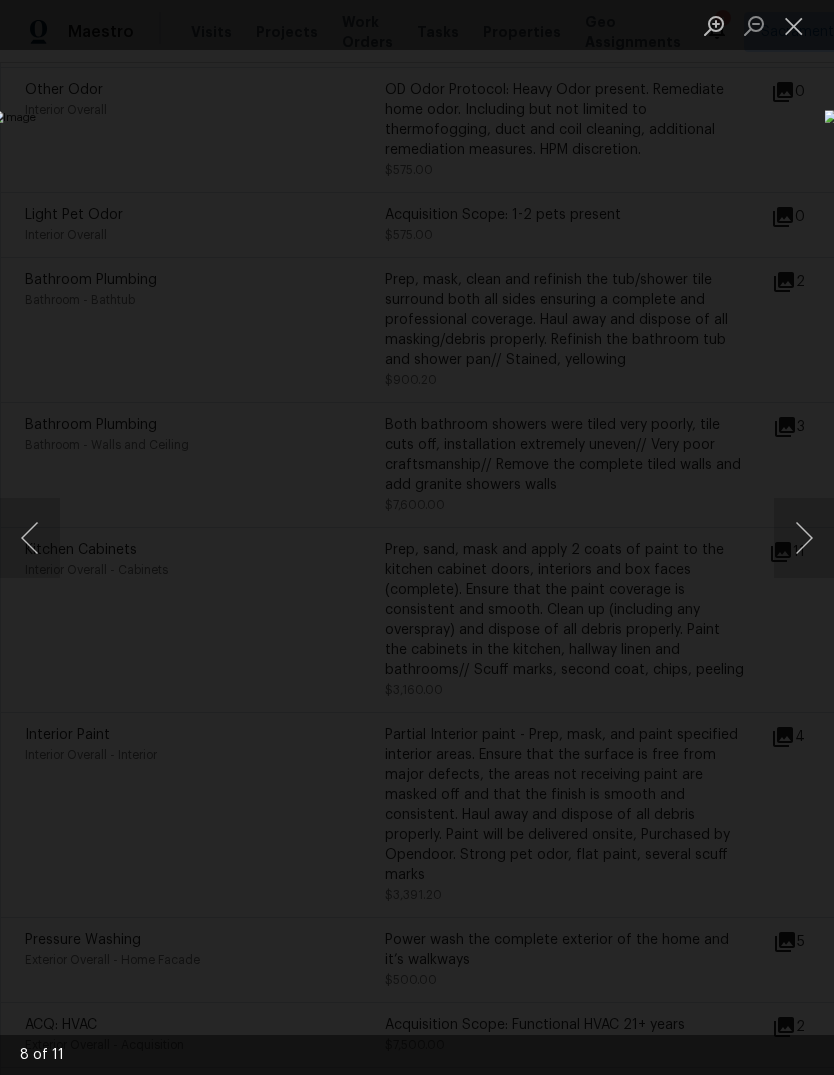 click at bounding box center [804, 538] 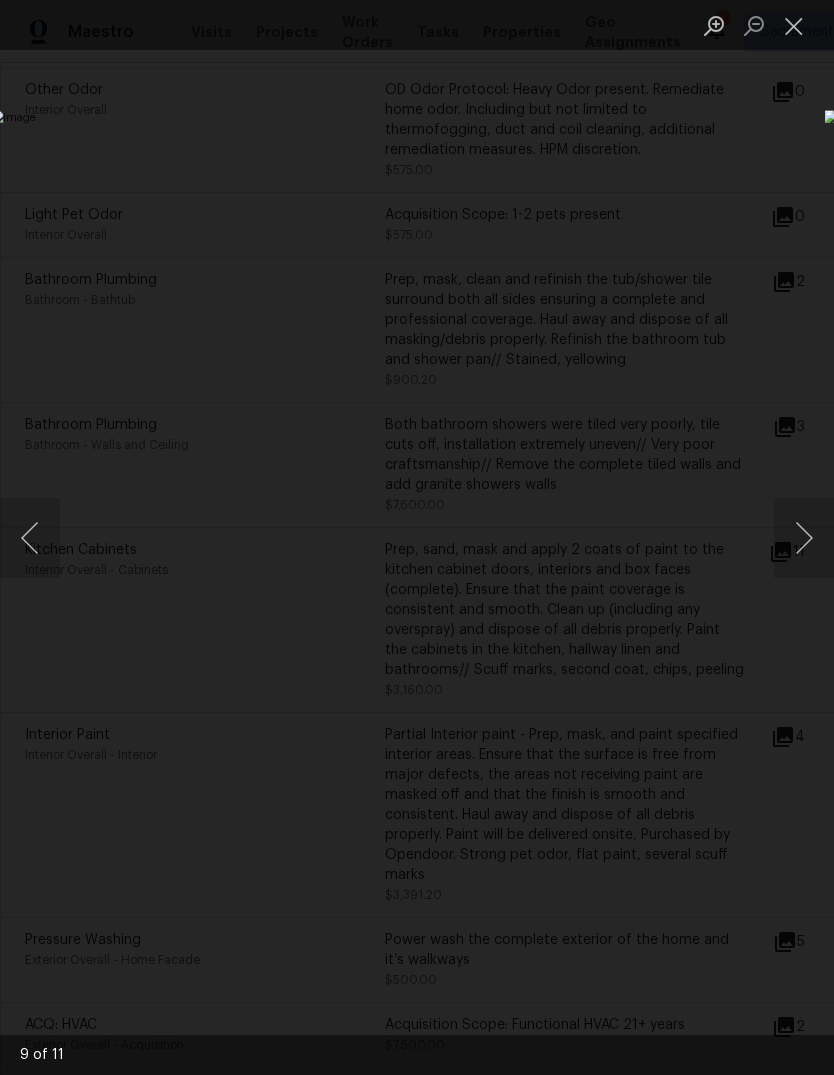 click at bounding box center [804, 538] 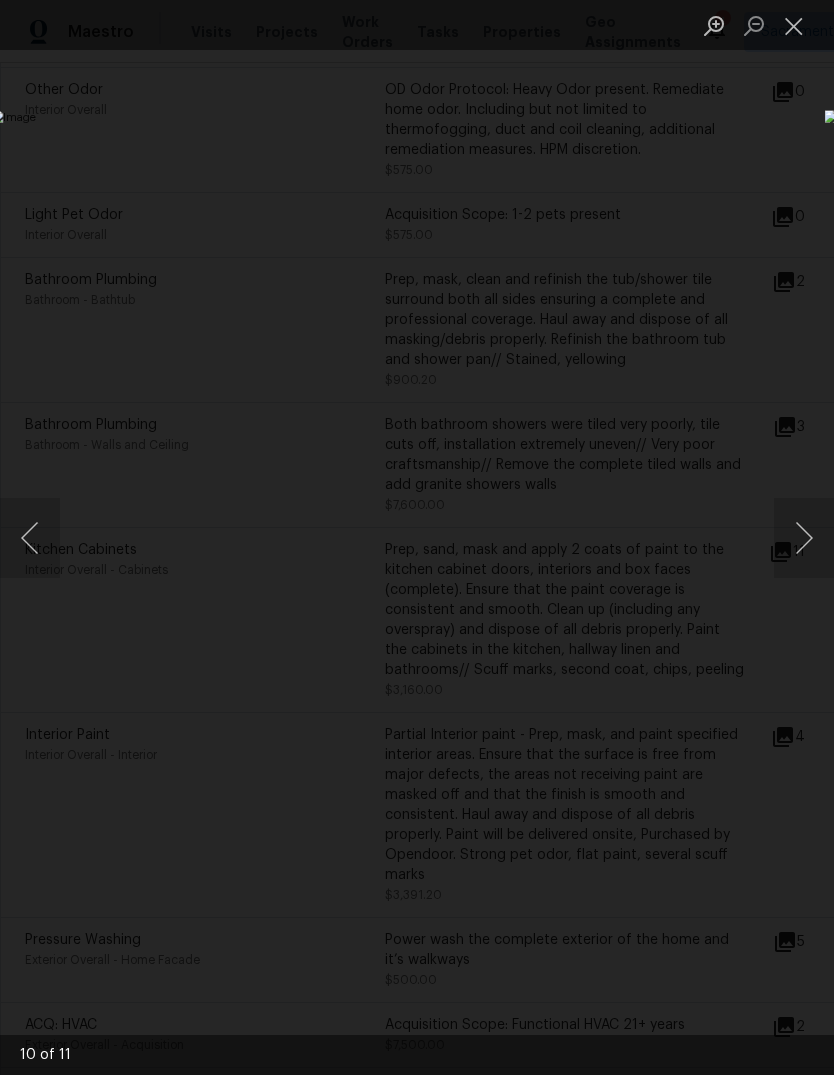 click at bounding box center [804, 538] 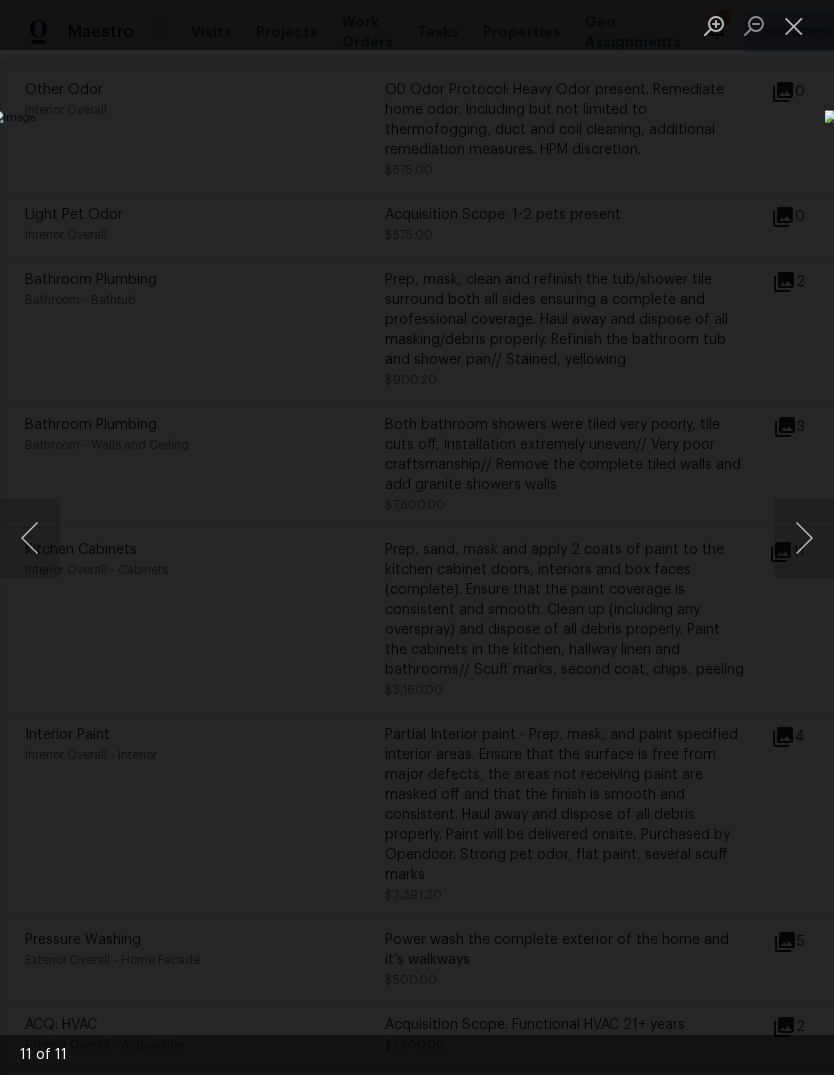 click at bounding box center [804, 538] 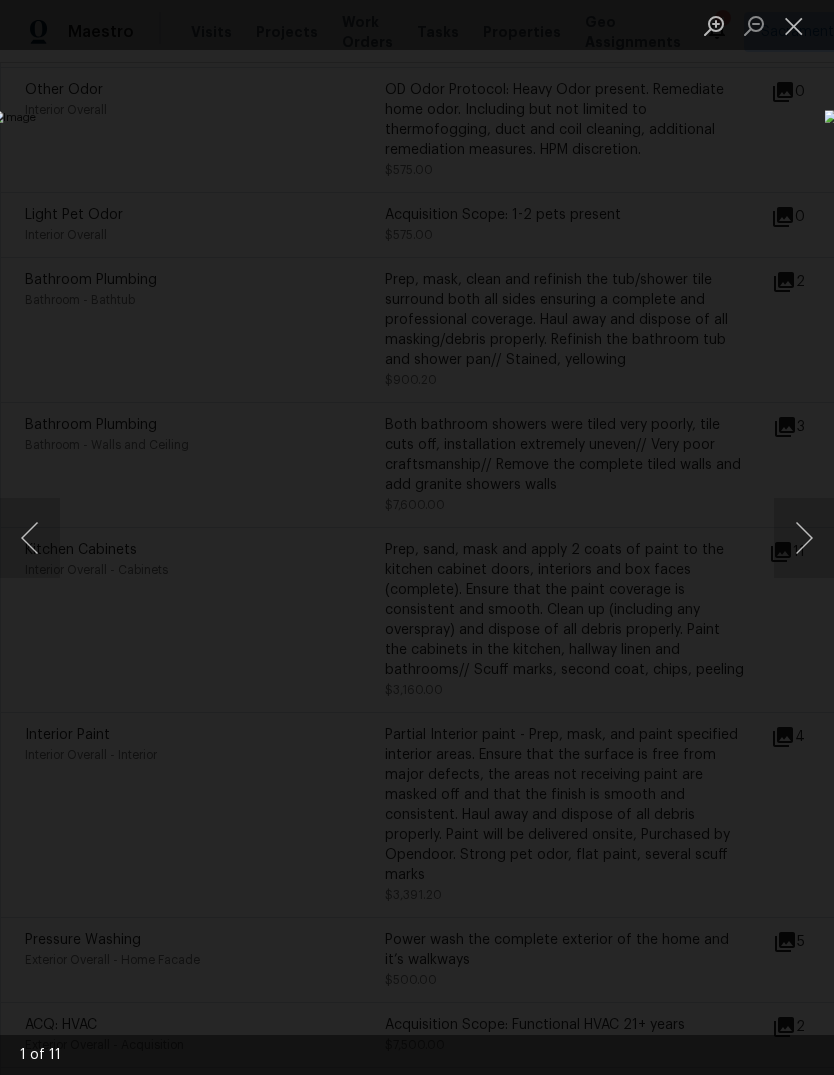 click at bounding box center (794, 25) 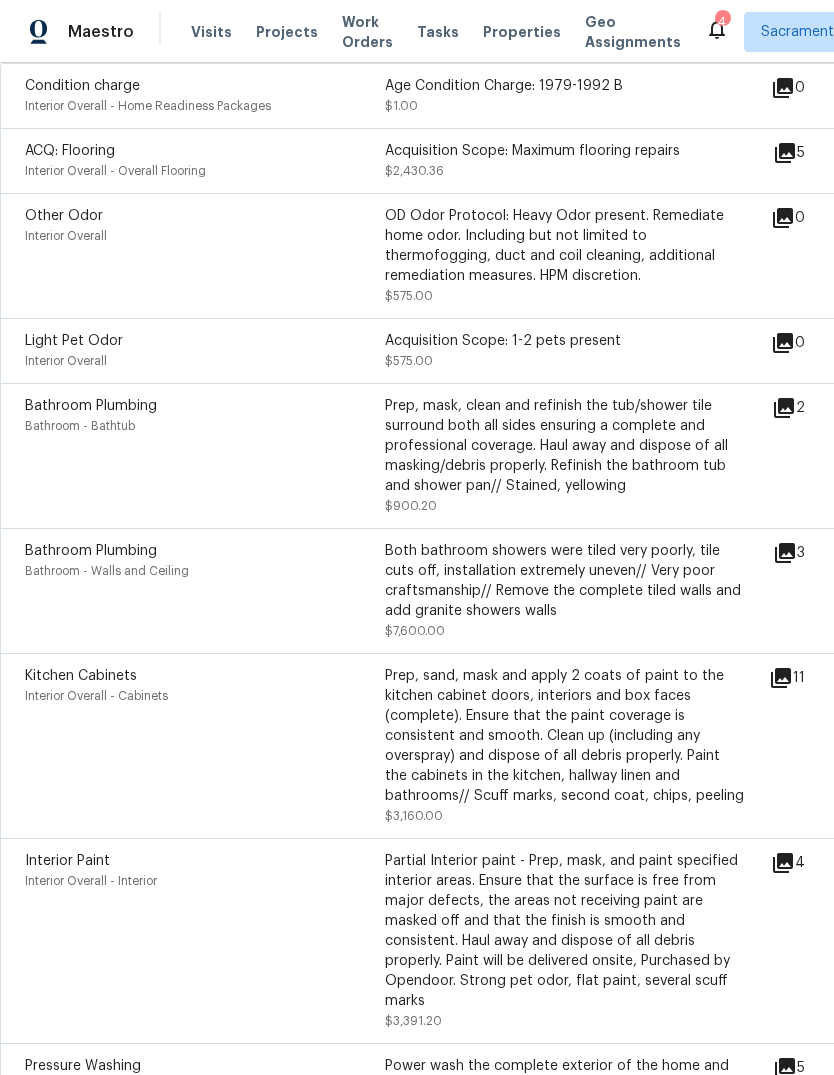 scroll, scrollTop: 459, scrollLeft: 0, axis: vertical 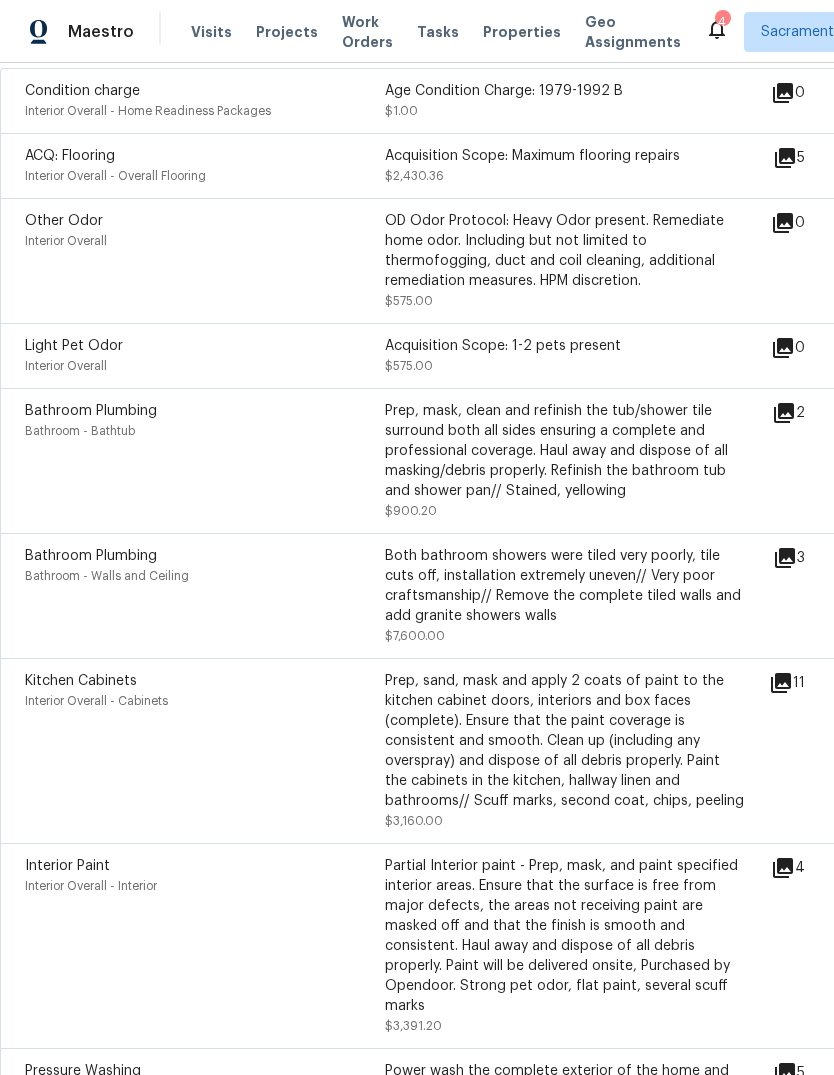 click 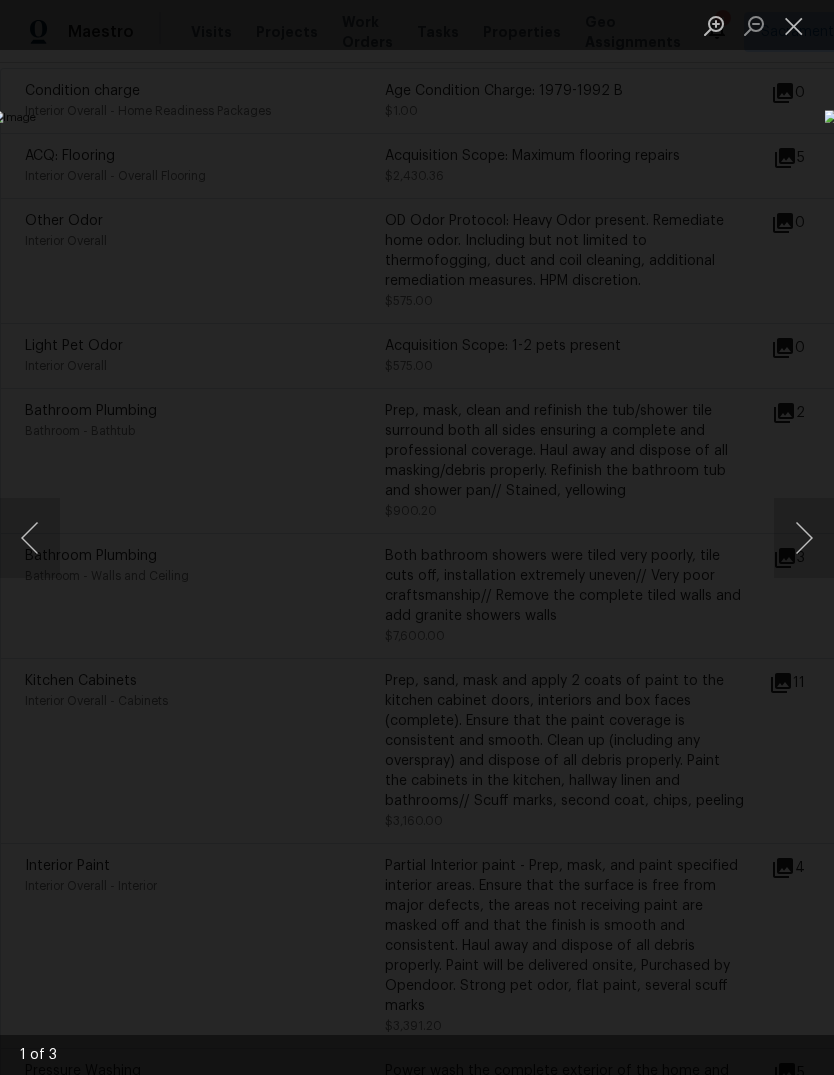 click at bounding box center (804, 538) 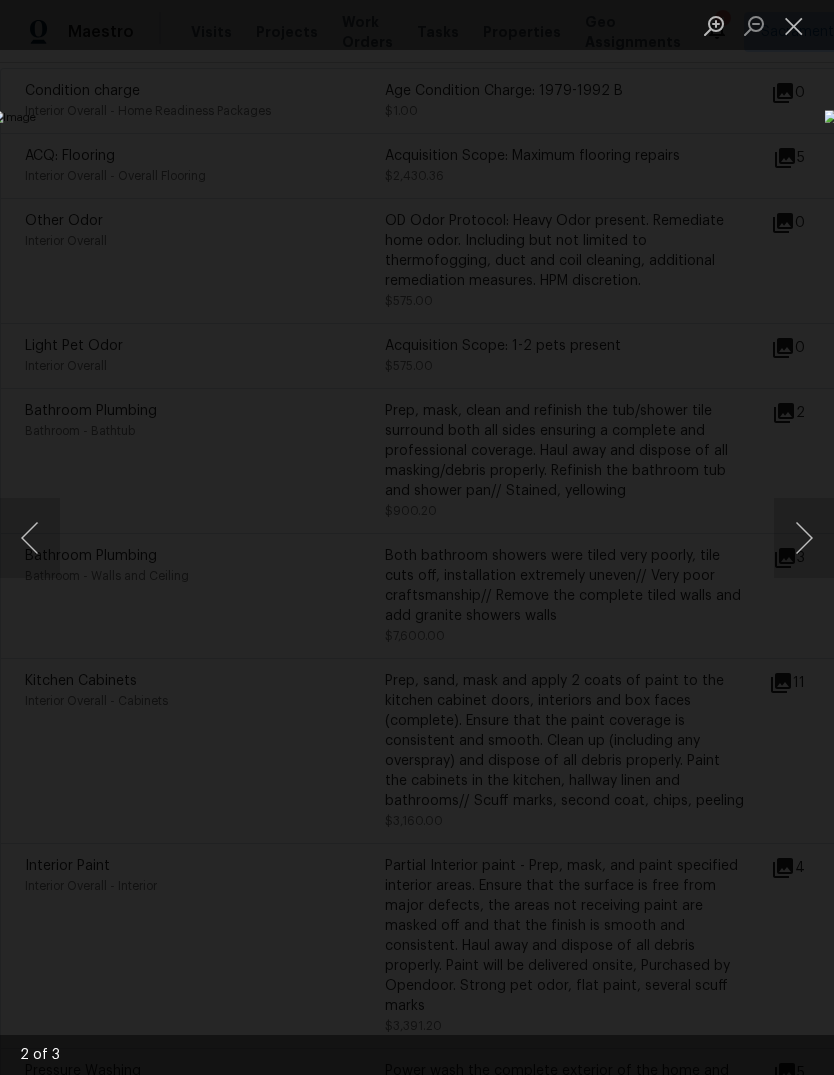 click at bounding box center (804, 538) 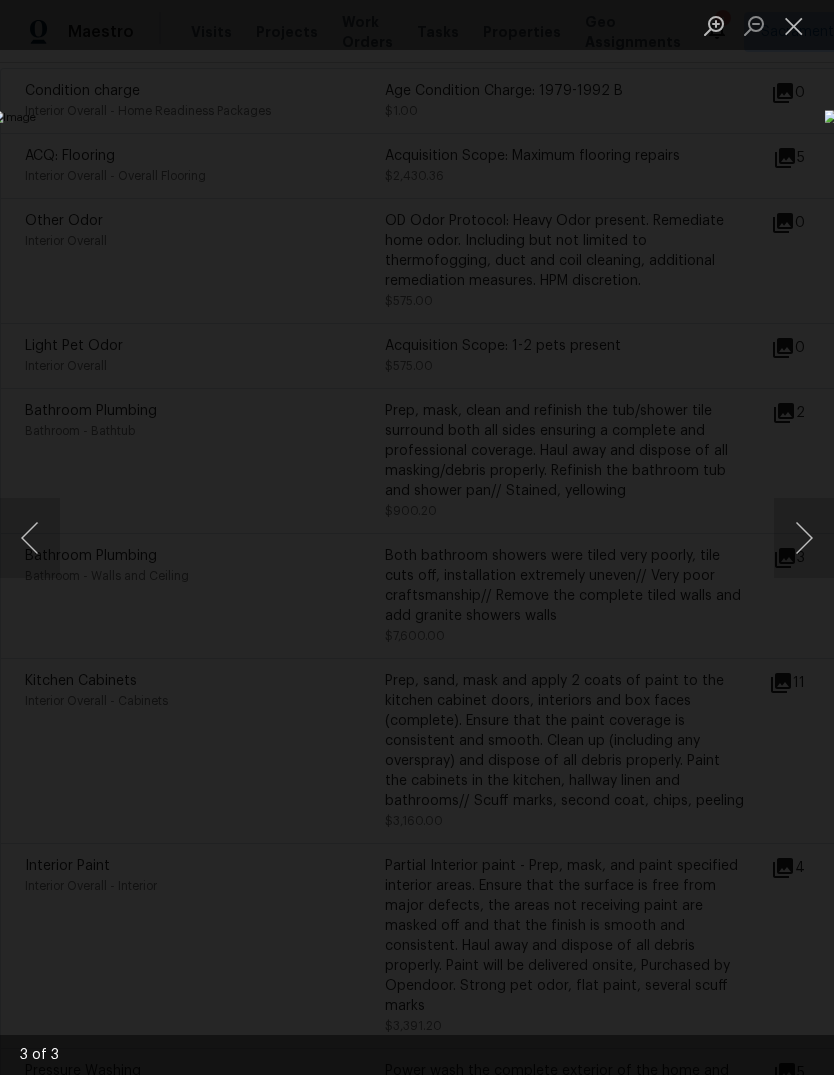 click at bounding box center (804, 538) 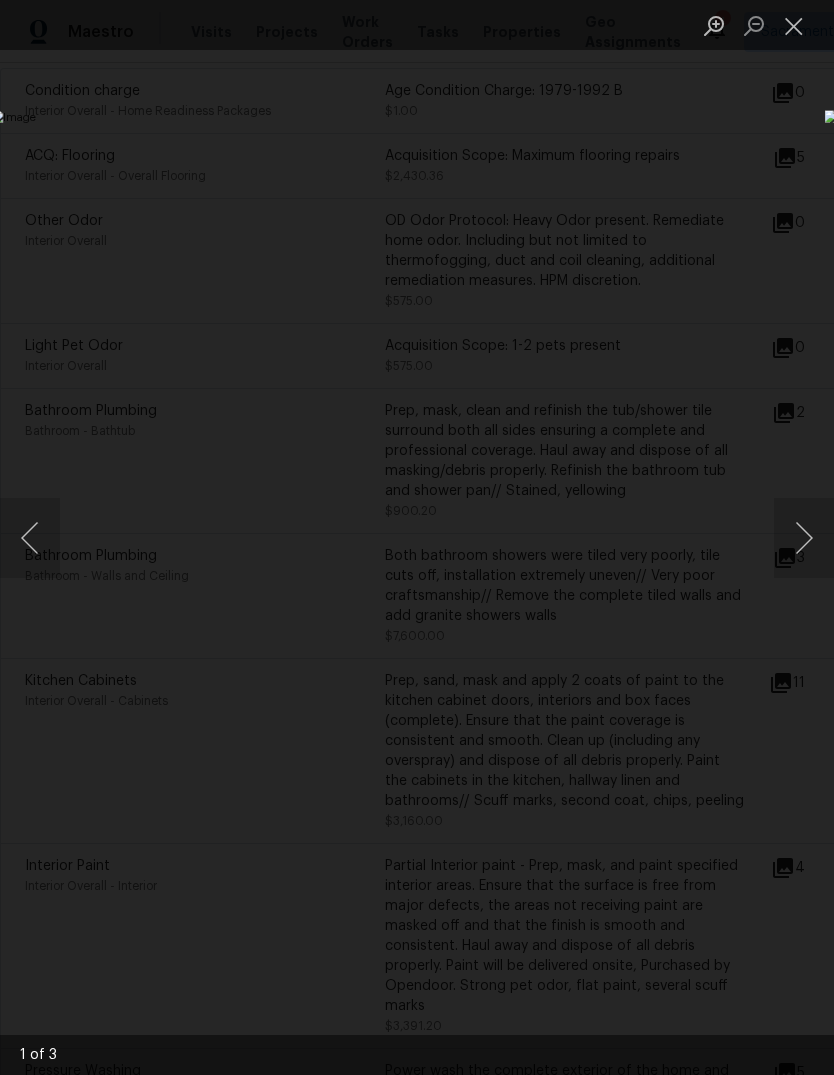 click at bounding box center [804, 538] 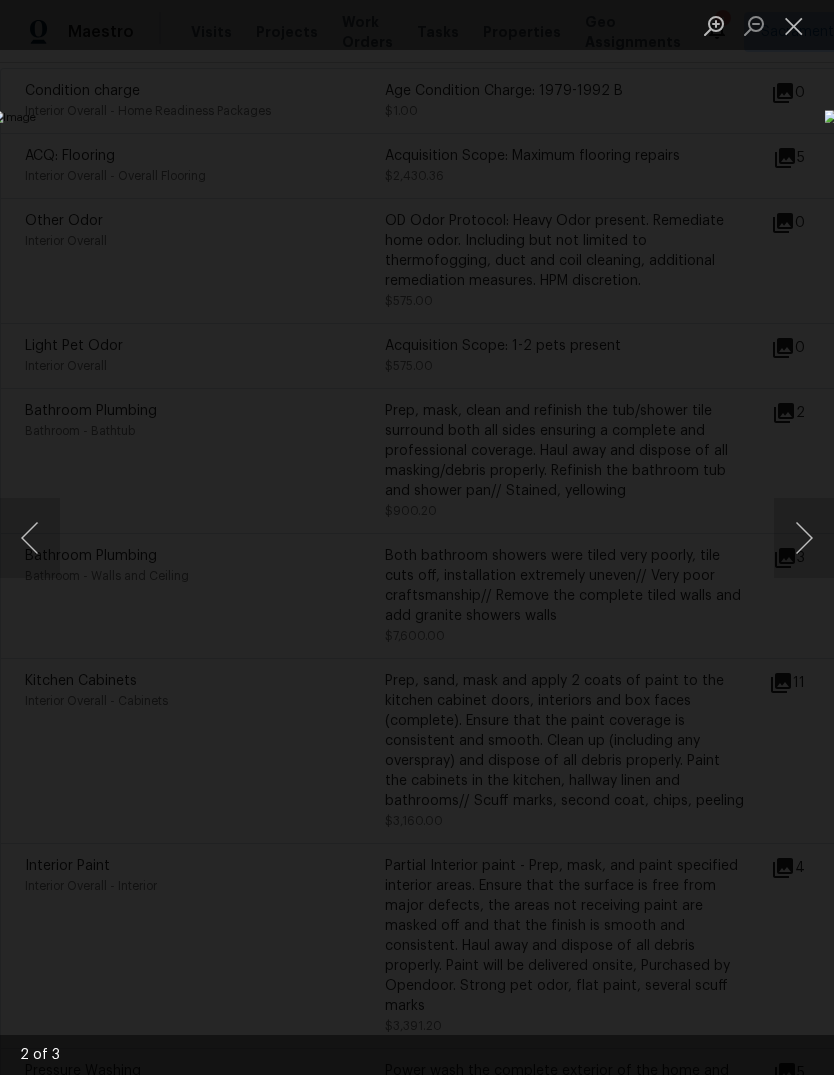 click at bounding box center (794, 25) 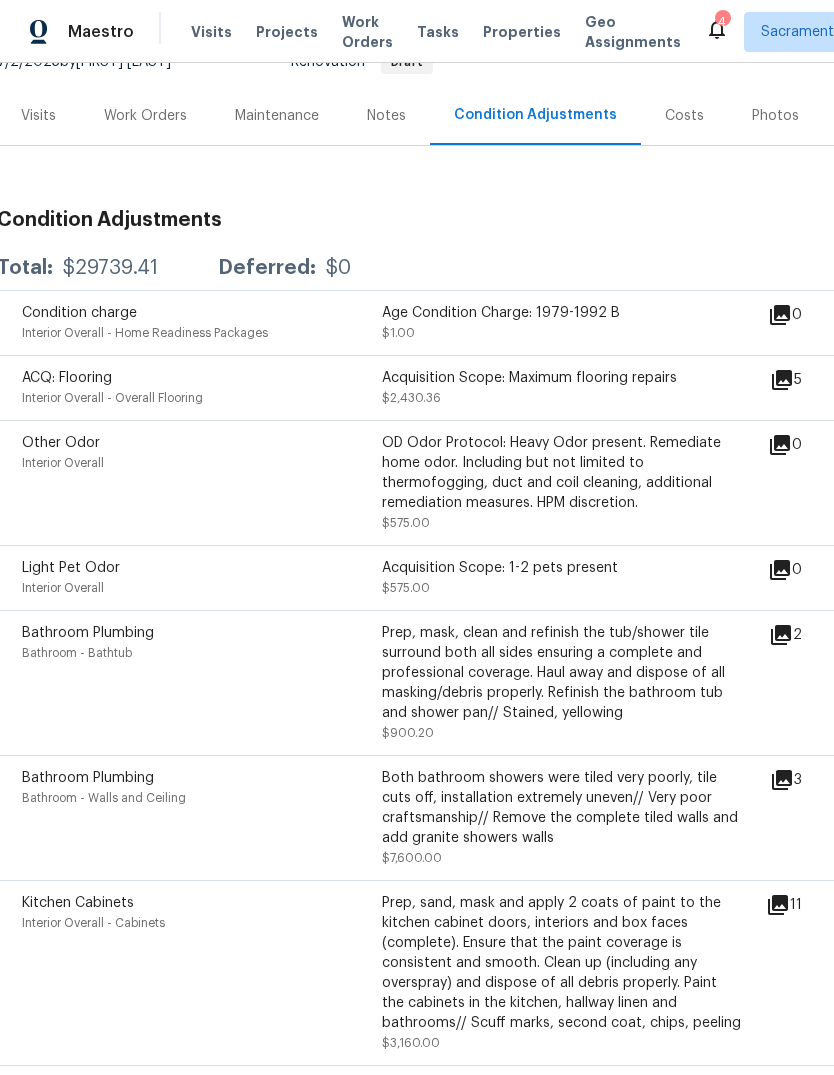 scroll, scrollTop: 234, scrollLeft: 3, axis: both 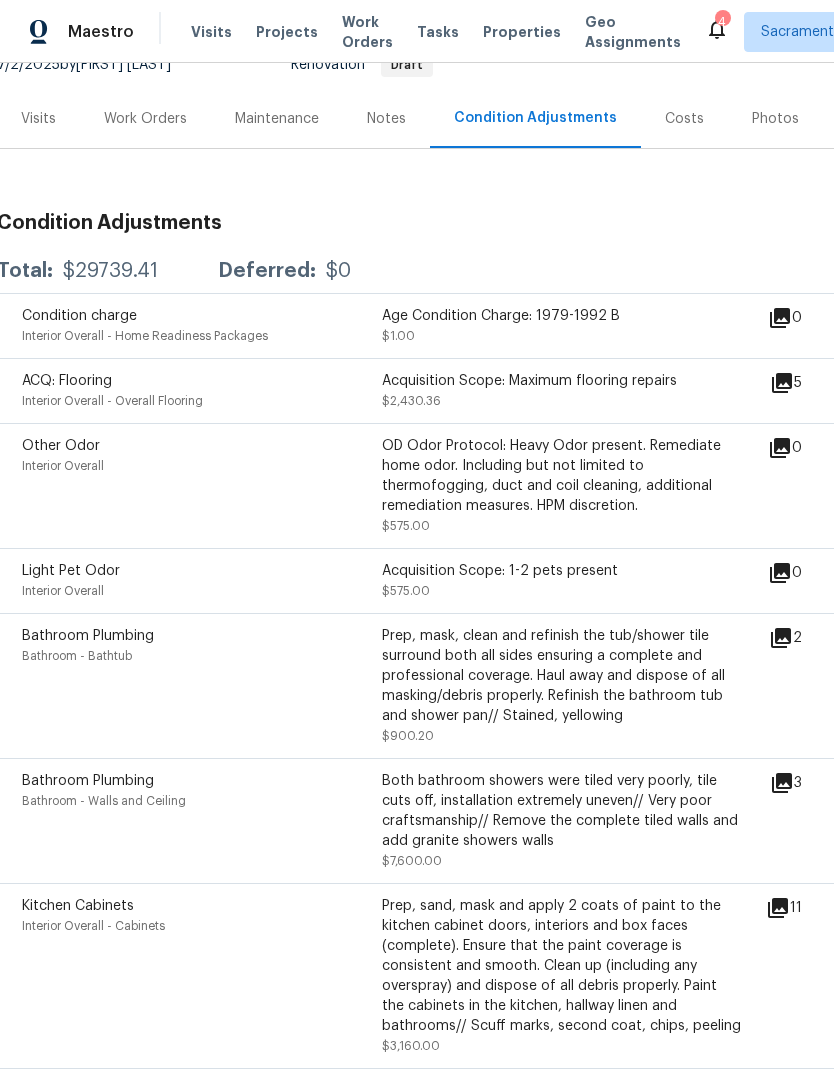 click 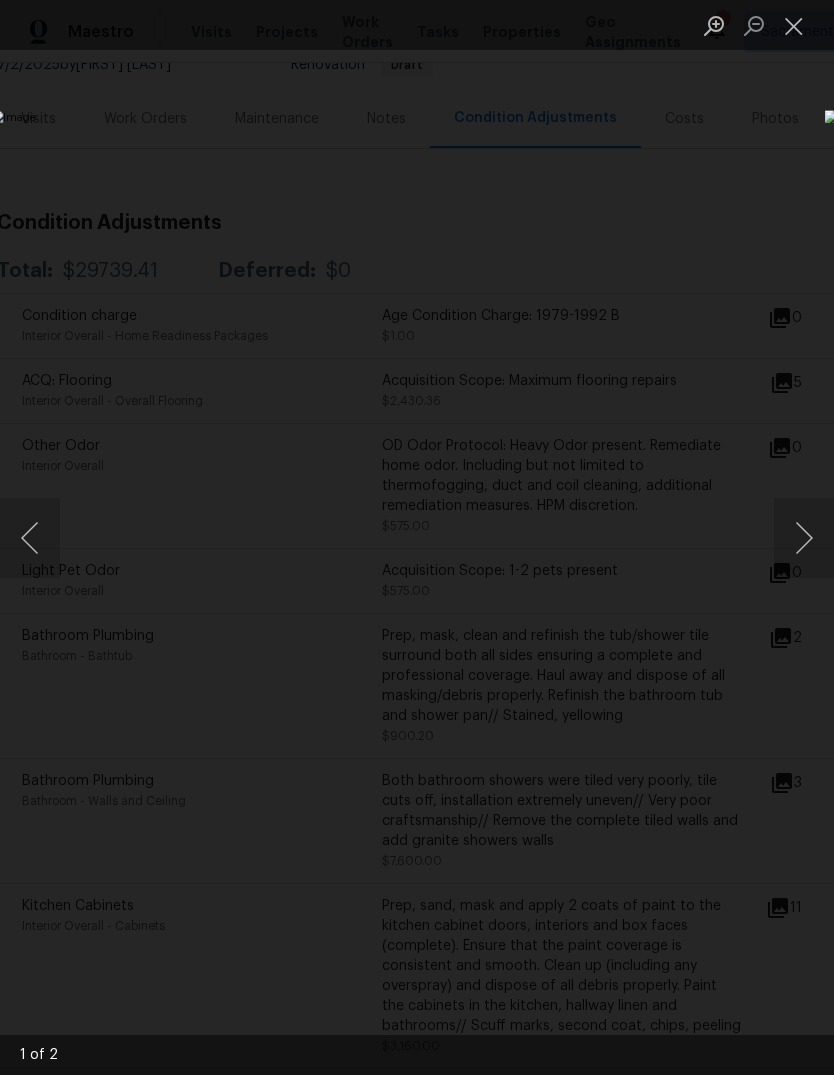 click at bounding box center (804, 538) 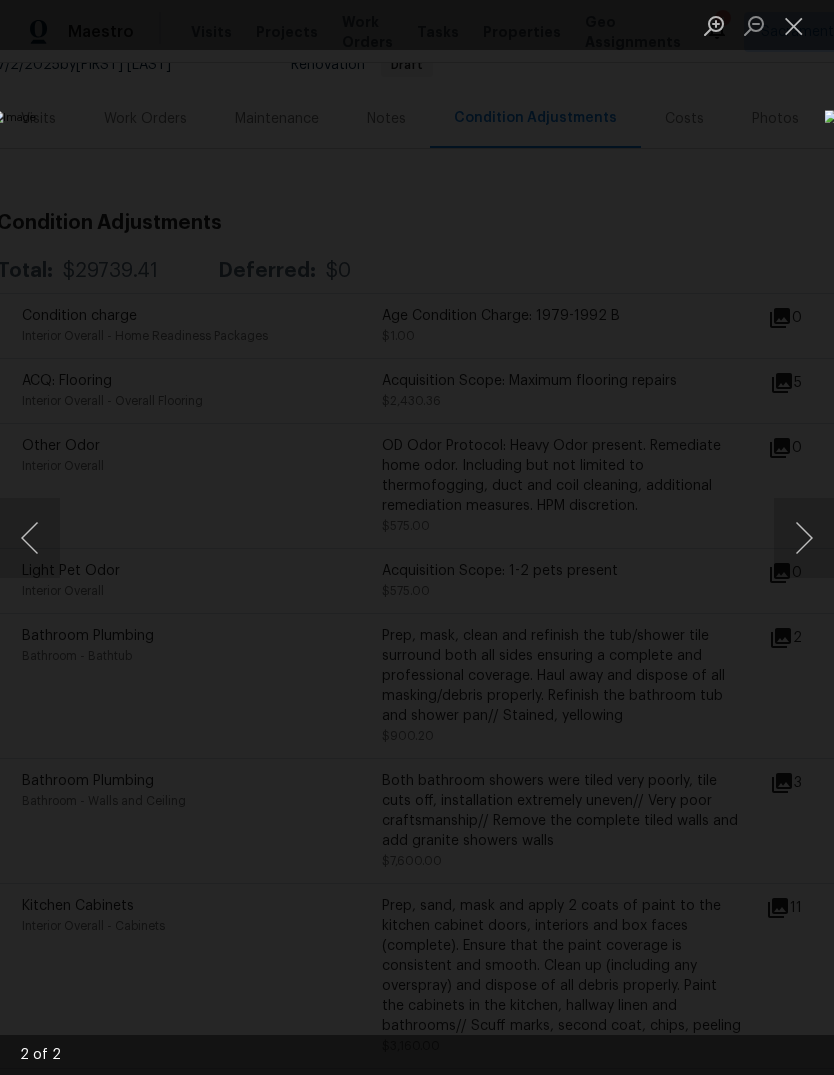 click at bounding box center (794, 25) 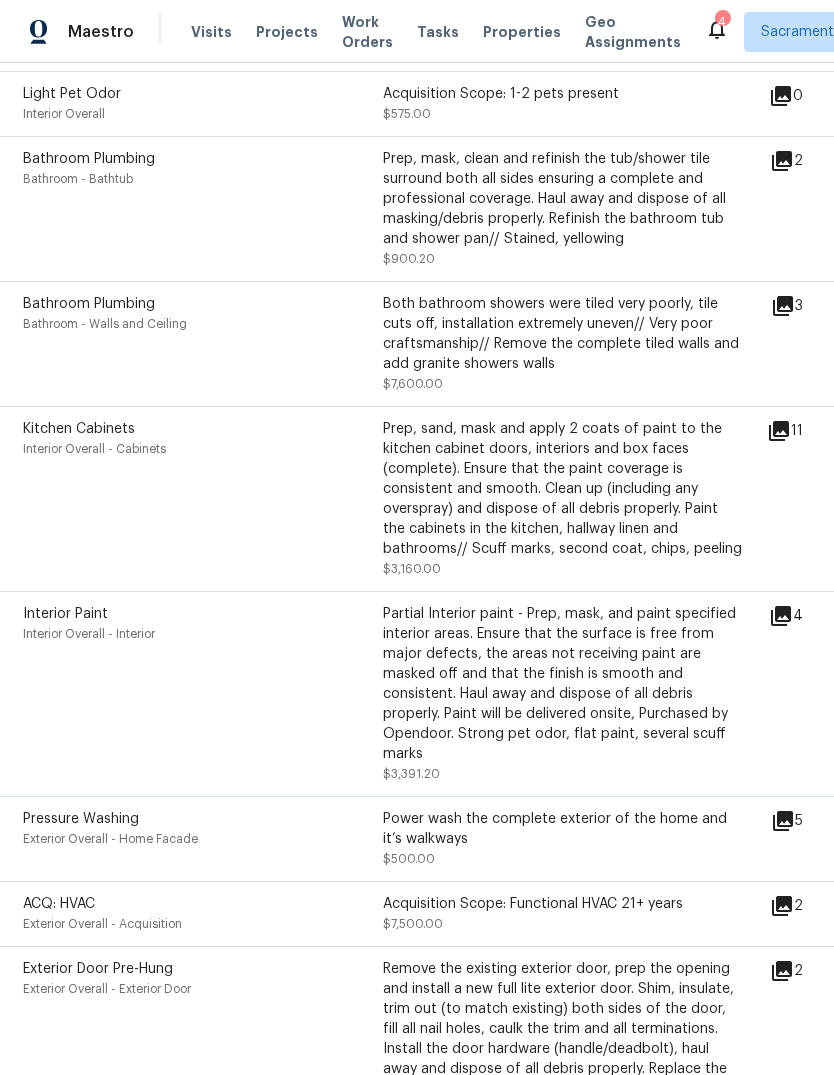scroll, scrollTop: 711, scrollLeft: 3, axis: both 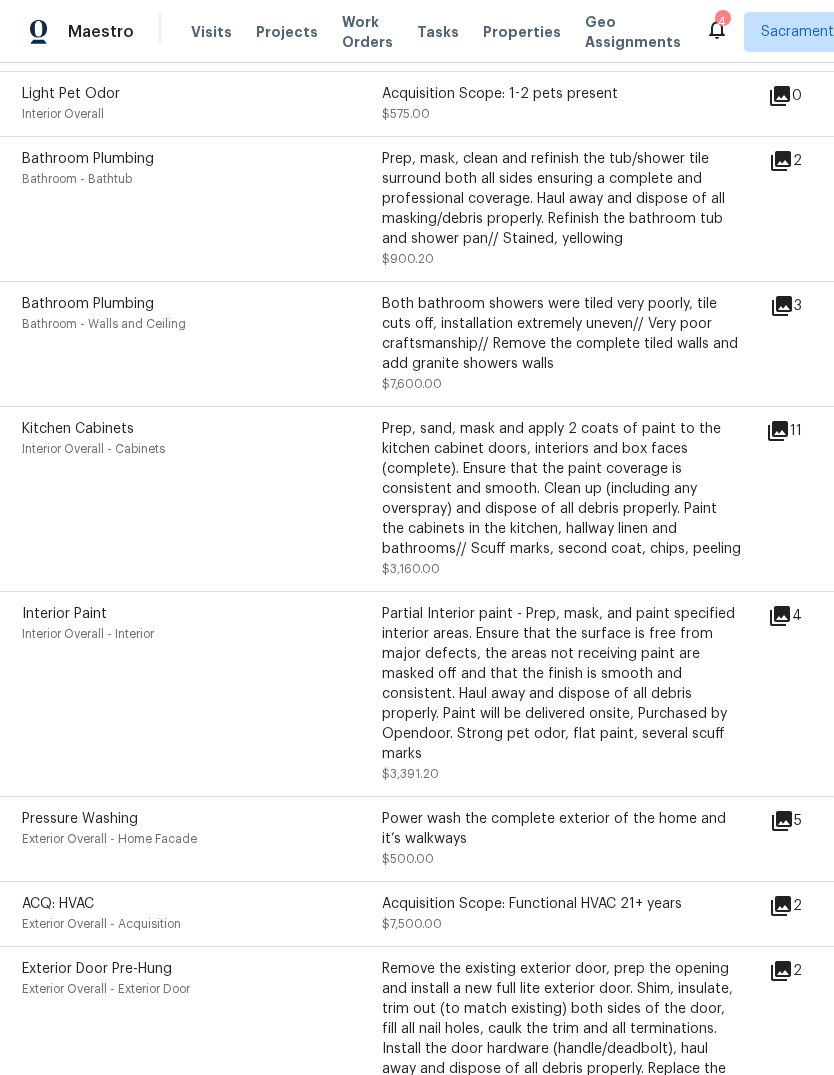 click 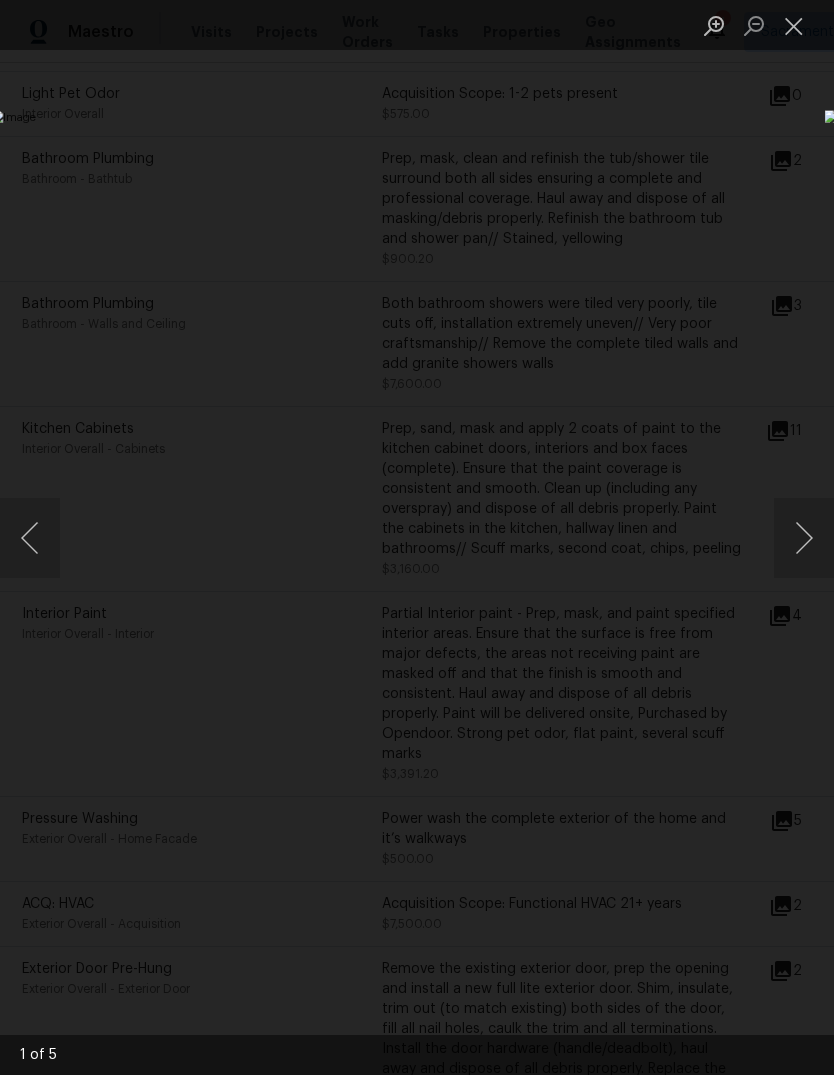 click at bounding box center [794, 25] 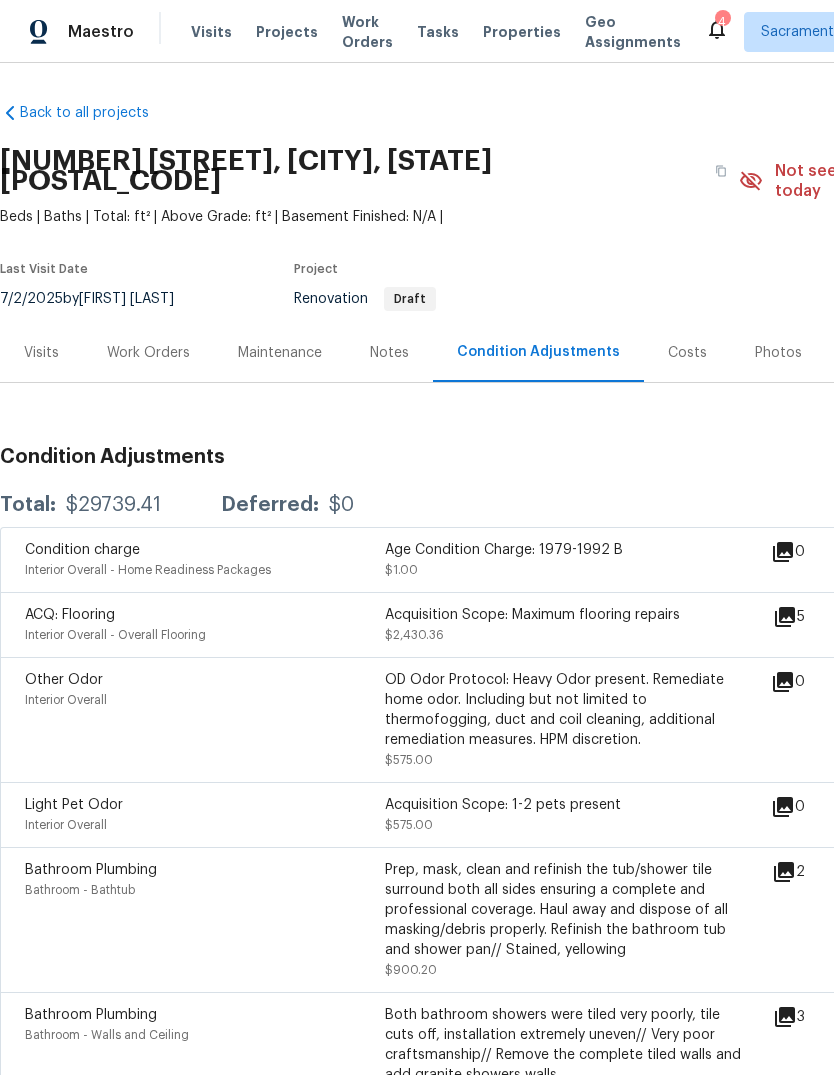 scroll, scrollTop: 0, scrollLeft: 0, axis: both 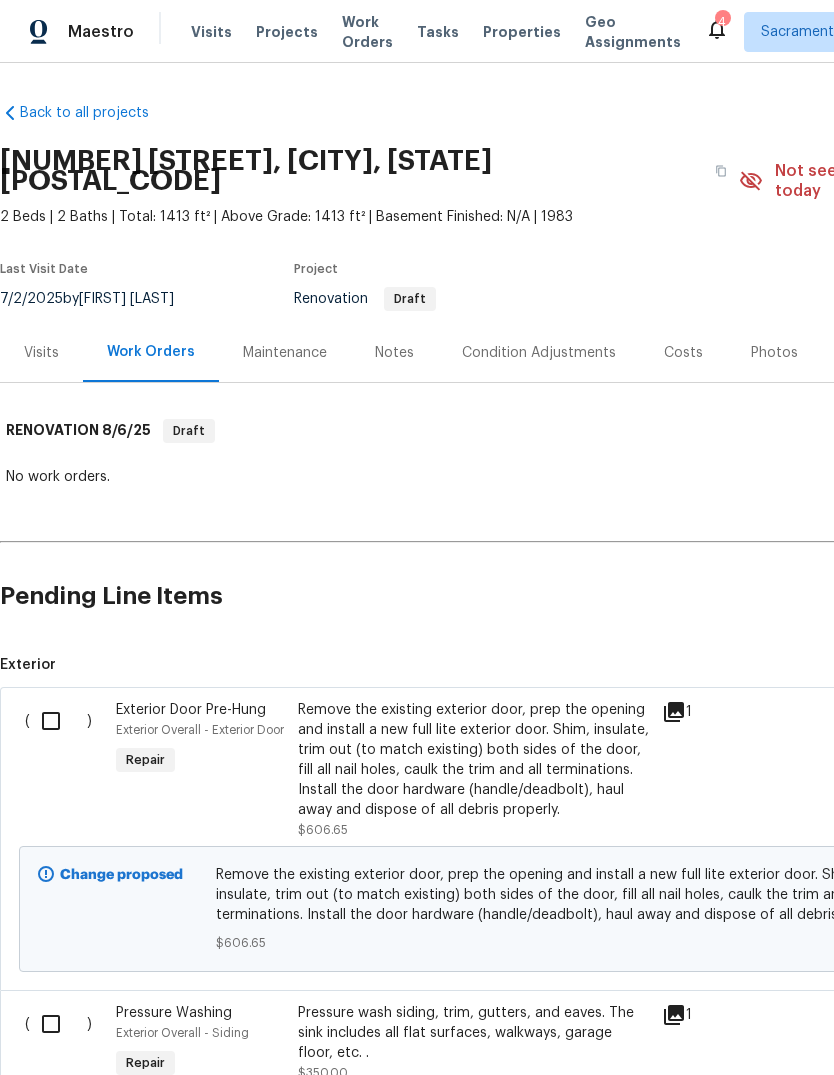 click on "Notes" at bounding box center [394, 353] 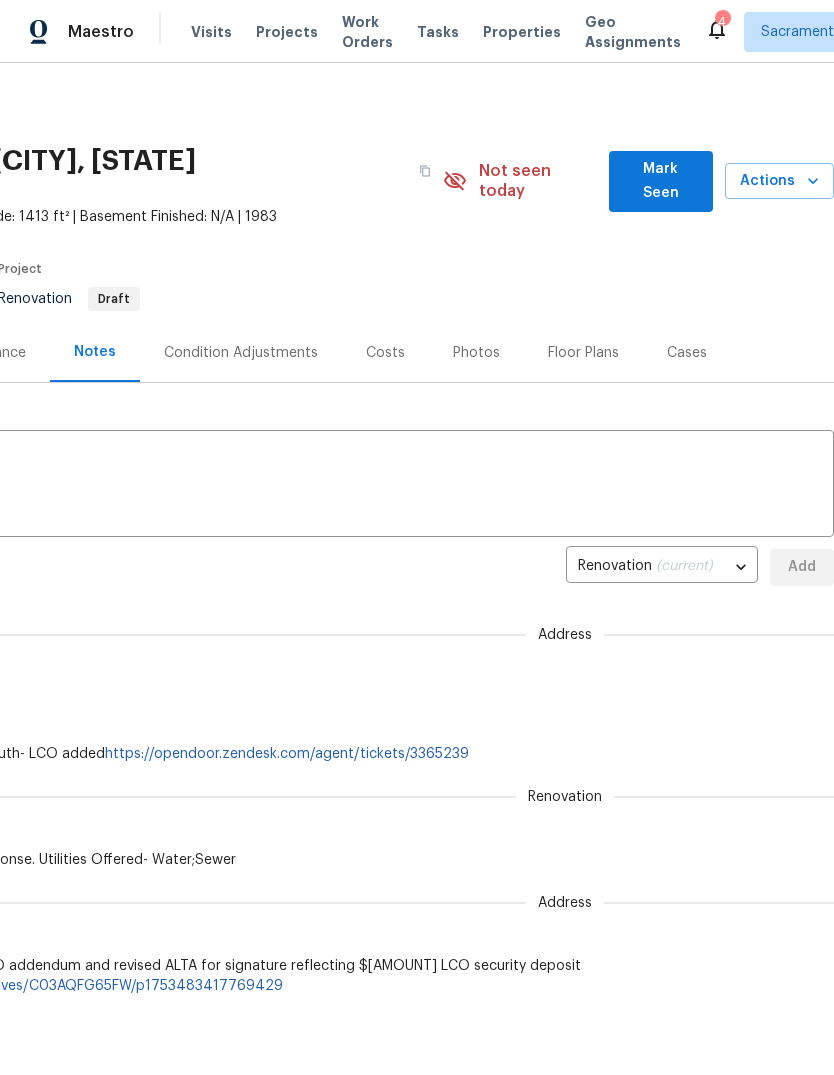 scroll, scrollTop: 0, scrollLeft: 296, axis: horizontal 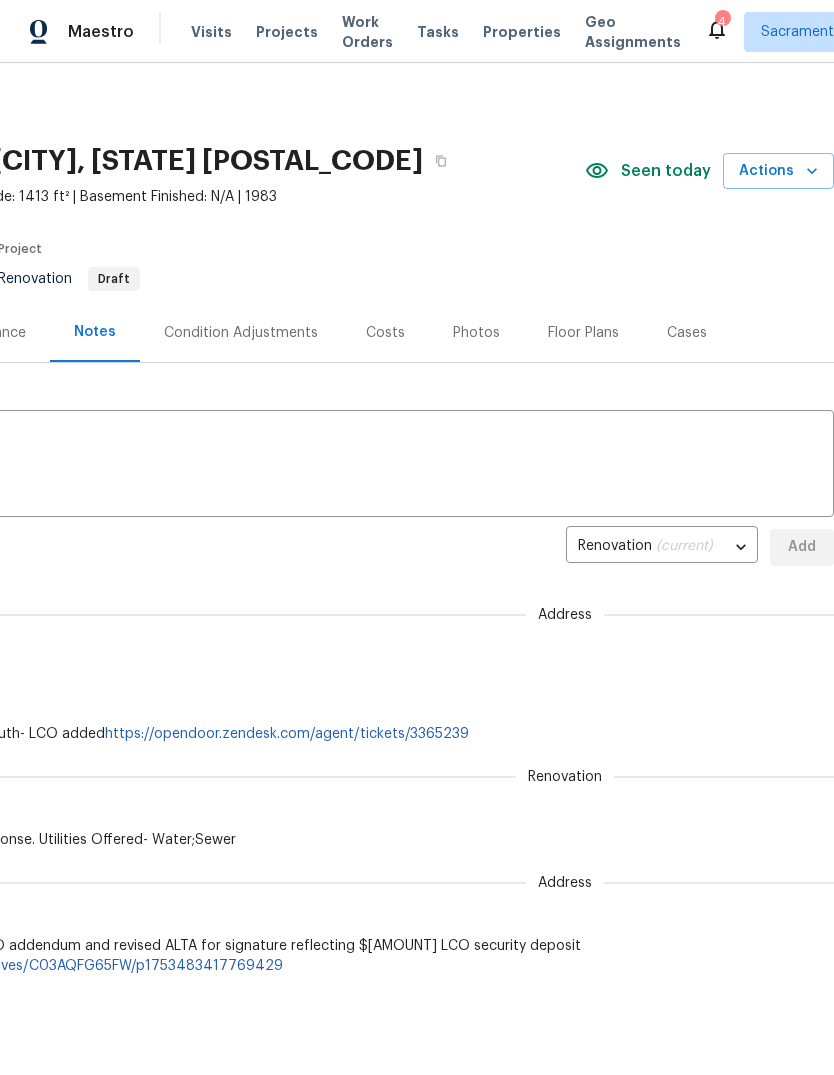 click on "4" at bounding box center [722, 22] 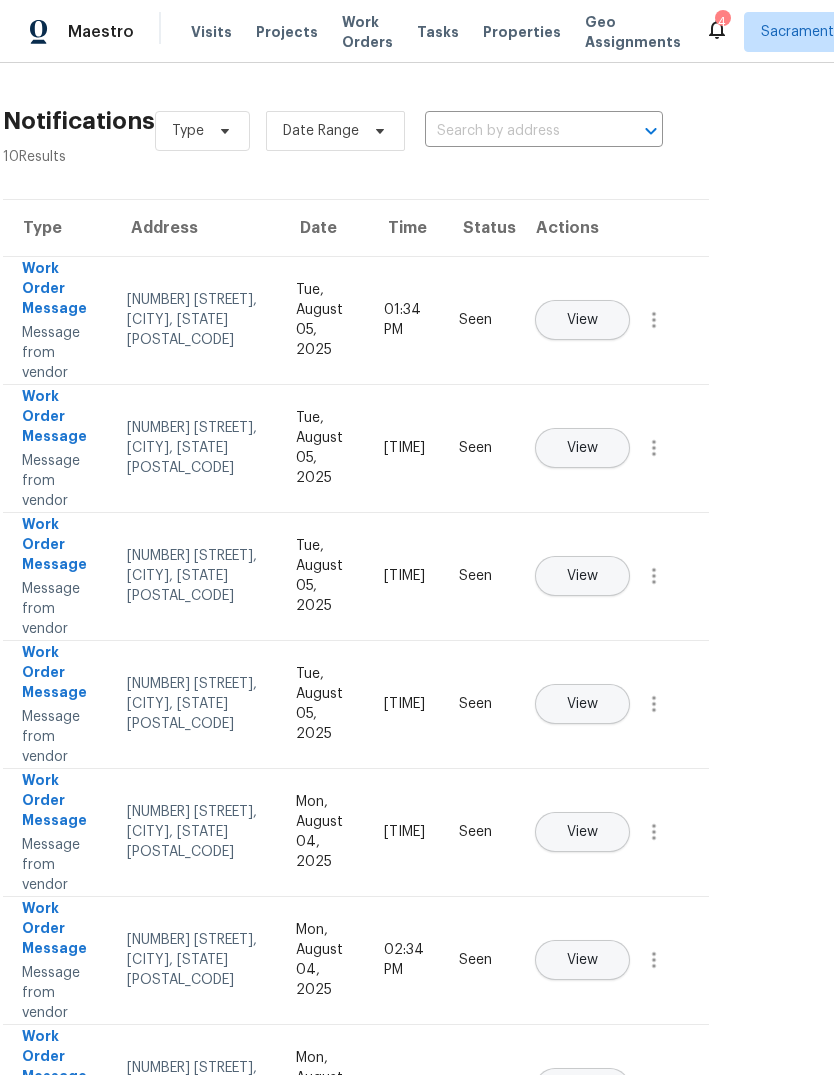 scroll, scrollTop: 0, scrollLeft: 64, axis: horizontal 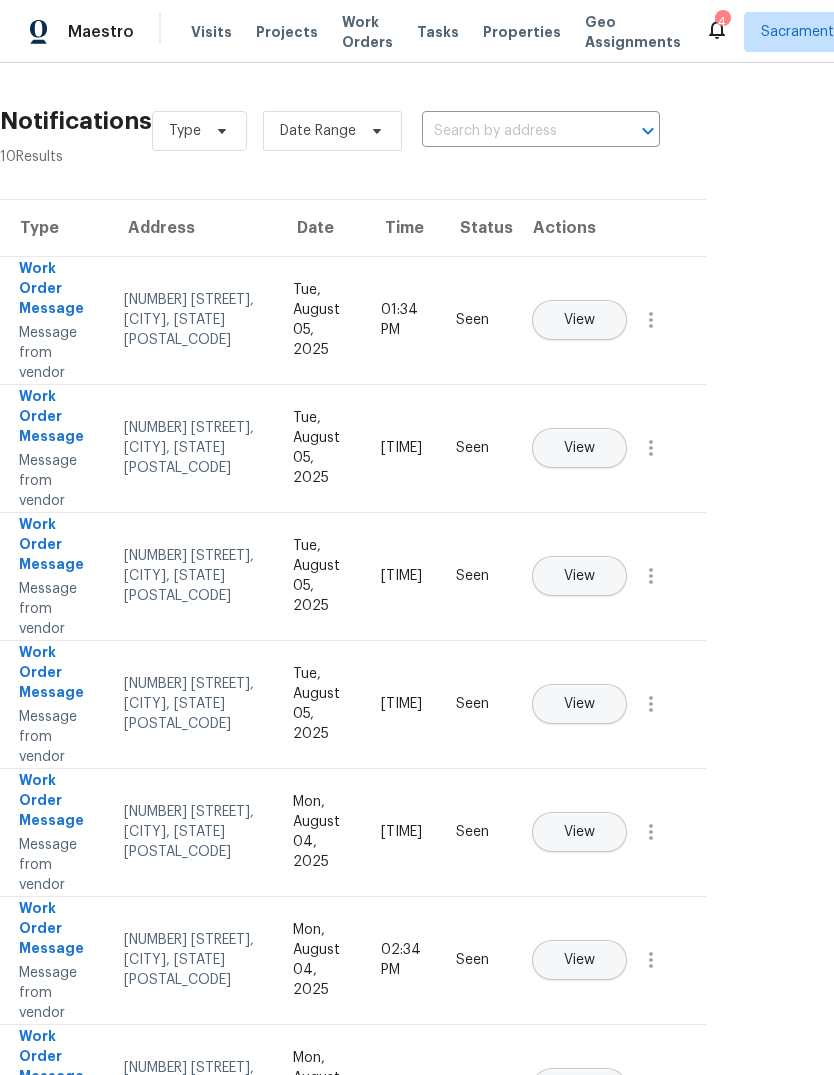 click on "View" at bounding box center [579, 320] 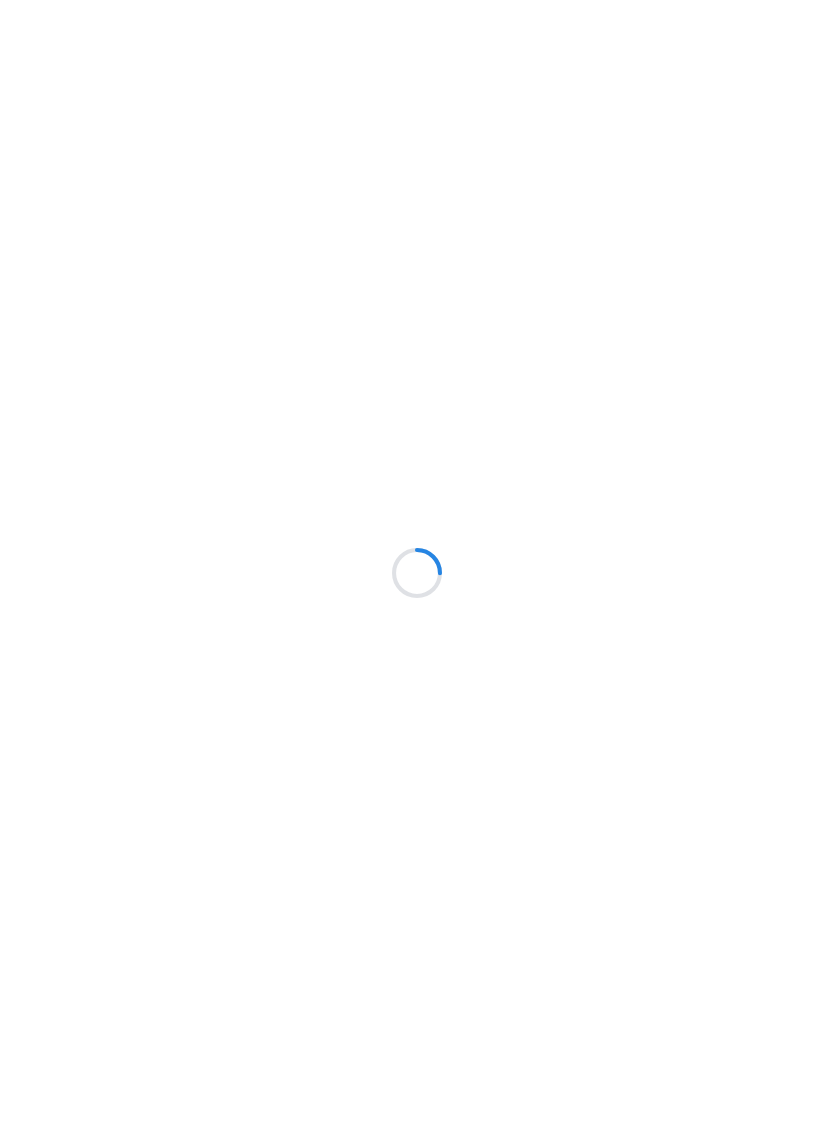 scroll, scrollTop: 0, scrollLeft: 0, axis: both 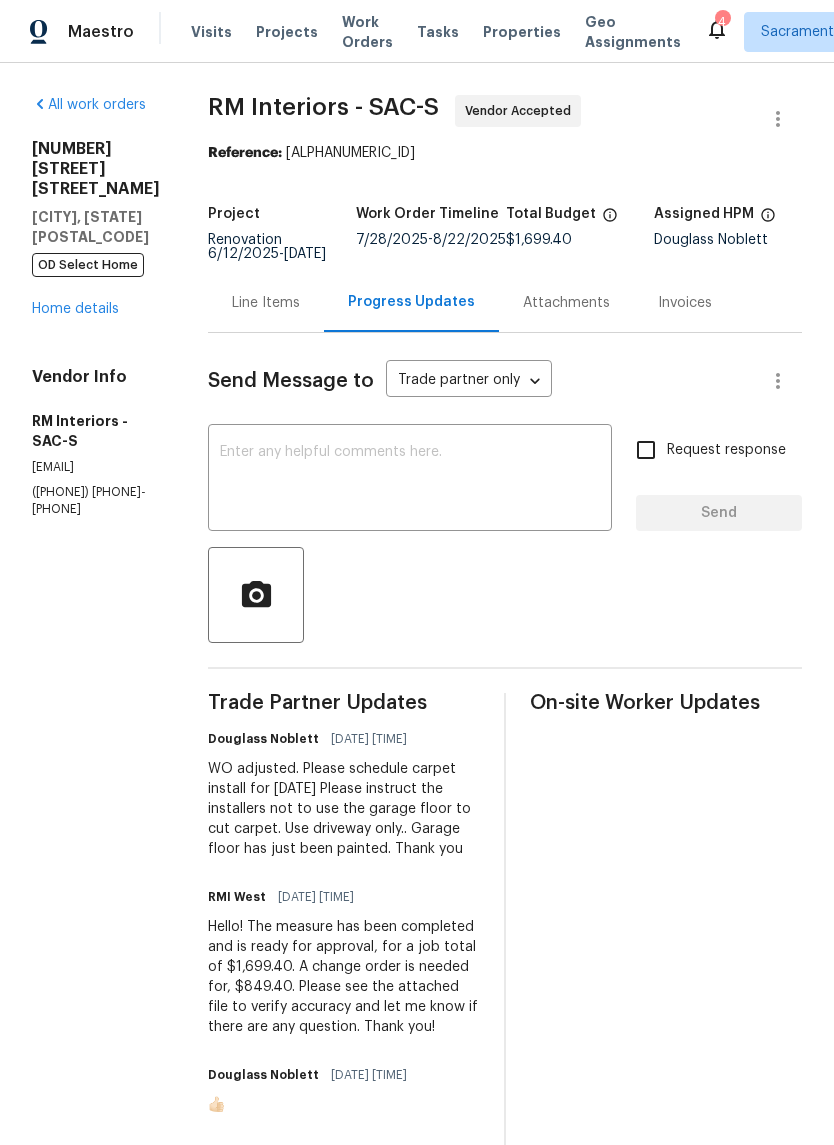 click at bounding box center [410, 480] 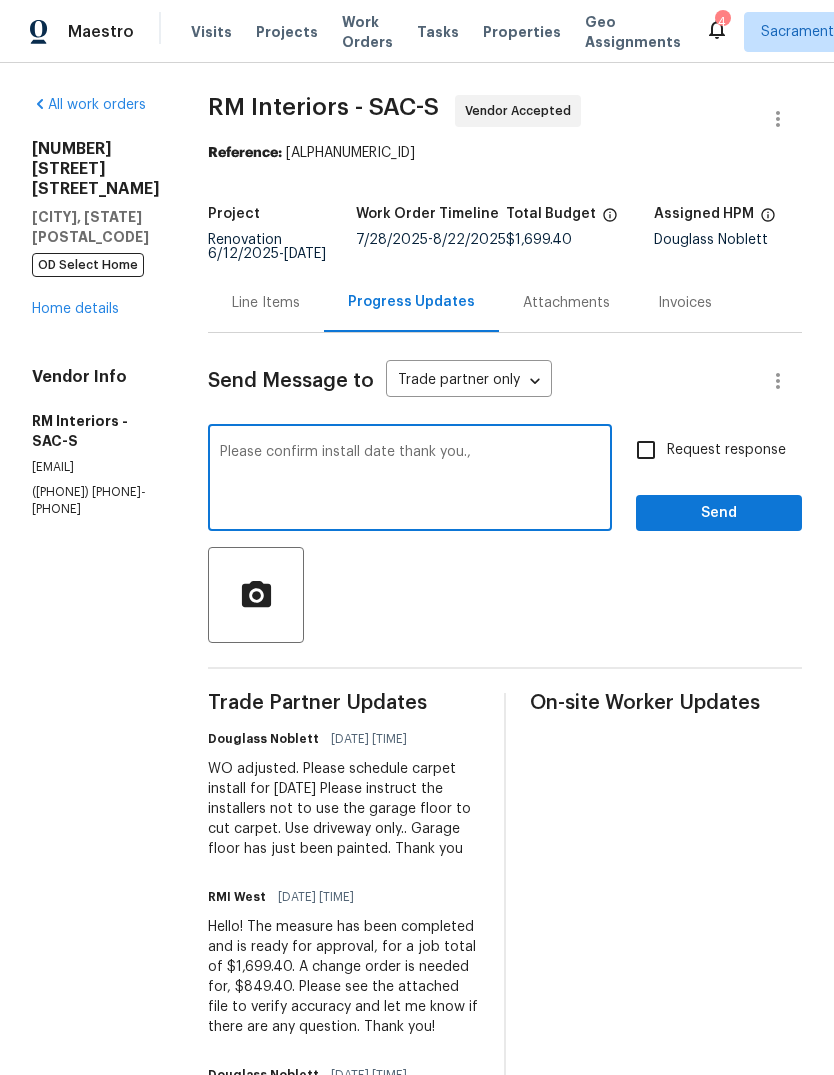 type on "Please confirm install date thank you.," 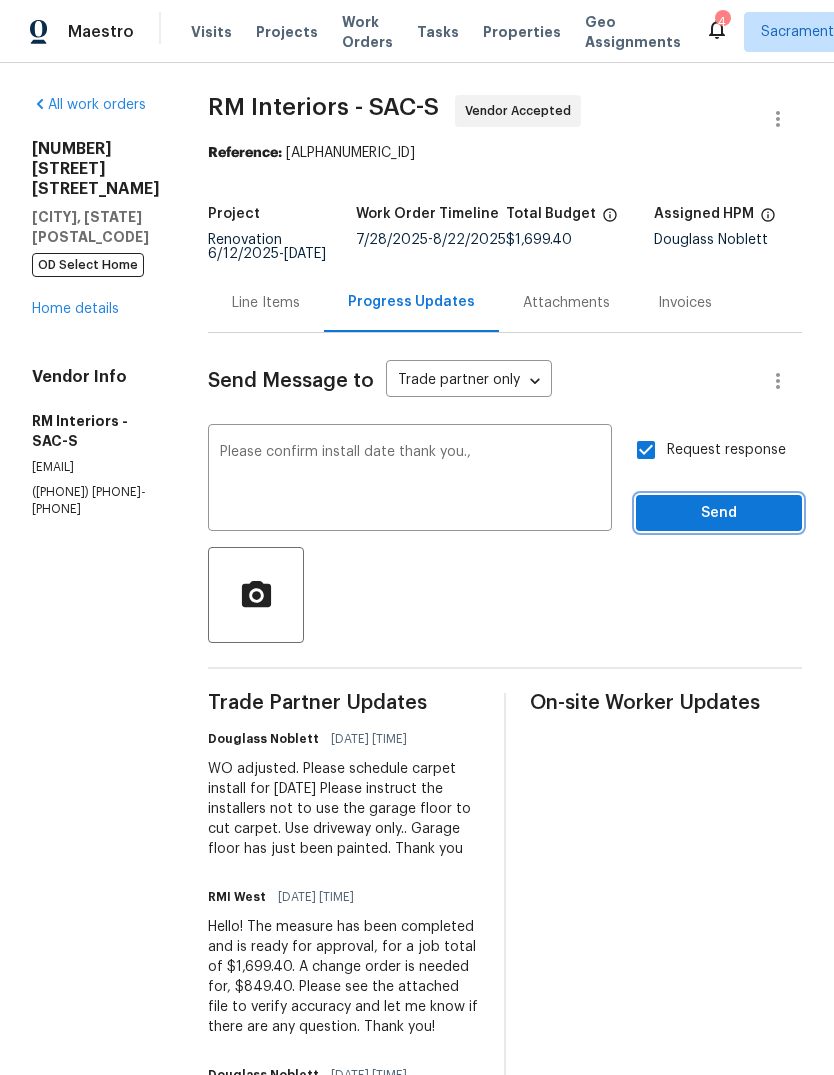click on "Send" at bounding box center [719, 513] 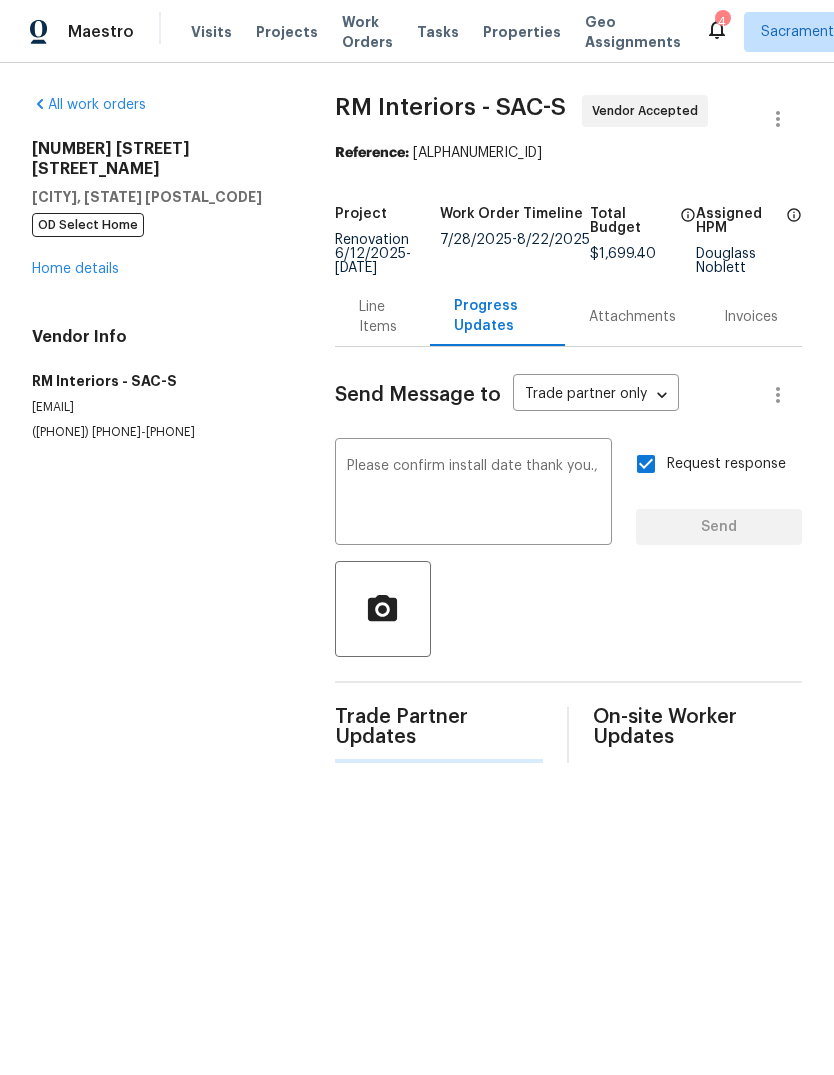type 